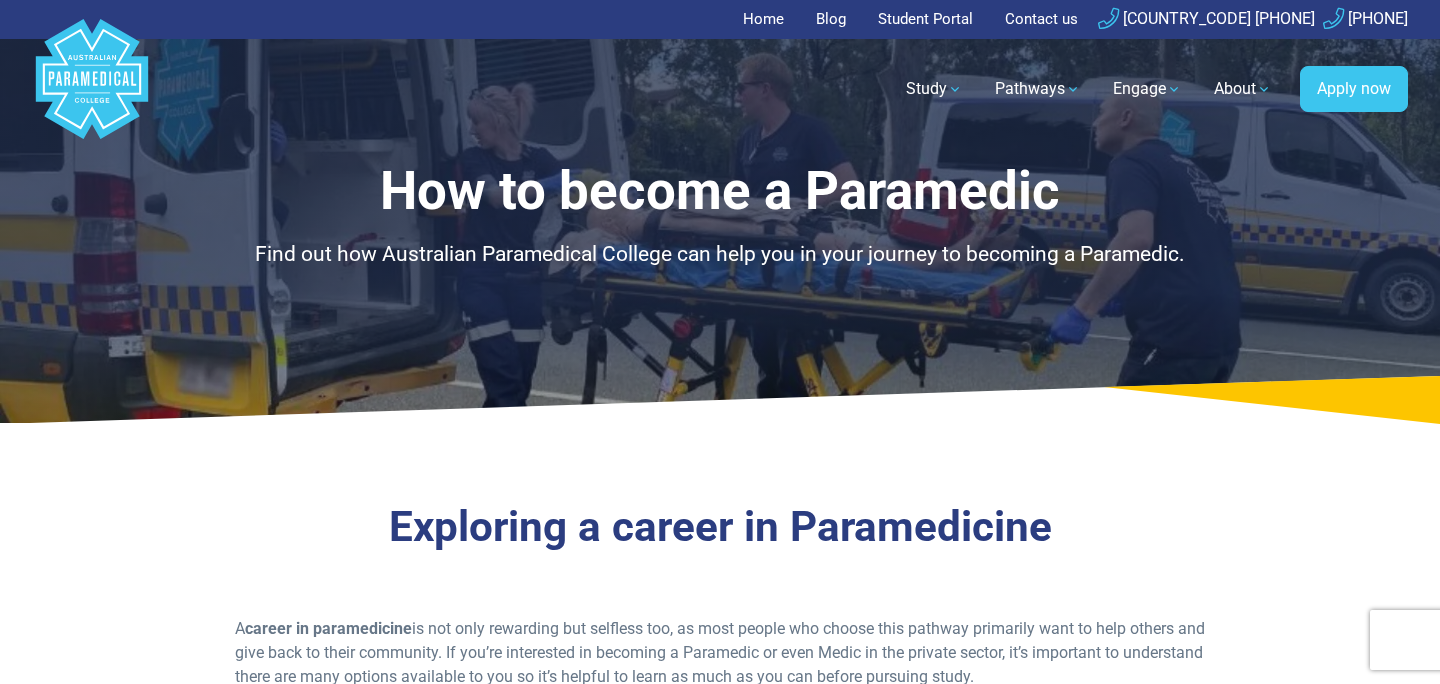 scroll, scrollTop: 0, scrollLeft: 0, axis: both 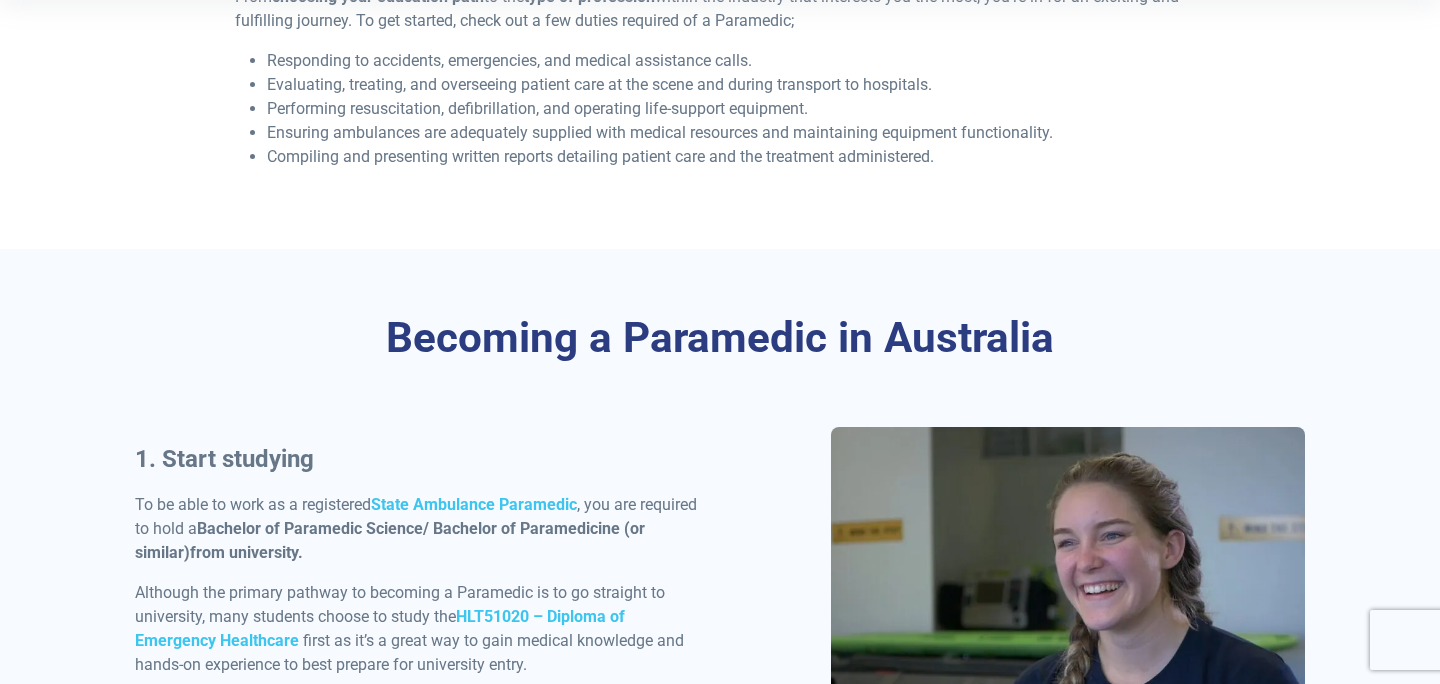 click on "A  career in paramedicine  is not only rewarding but selfless too, as most people who choose this pathway primarily want to help others and give back to their community. If you’re interested in becoming a Paramedic or even Medic in the private sector, it’s important to understand there are many options available to you so it’s helpful to learn as much as you can before pursuing study.
From  choosing your education path  to the  type of profession  within the industry that interests you the most, you’re in for an exciting and fulfilling journey. To get started, check out a few duties required of a Paramedic;
Responding to accidents, emergencies, and medical assistance calls.
Evaluating, treating, and overseeing patient care at the scene and during transport to hospitals.
Performing resuscitation, defibrillation, and operating life-support equipment.
Ensuring ambulances are adequately supplied with medical resources and maintaining equipment functionality." at bounding box center [720, 41] 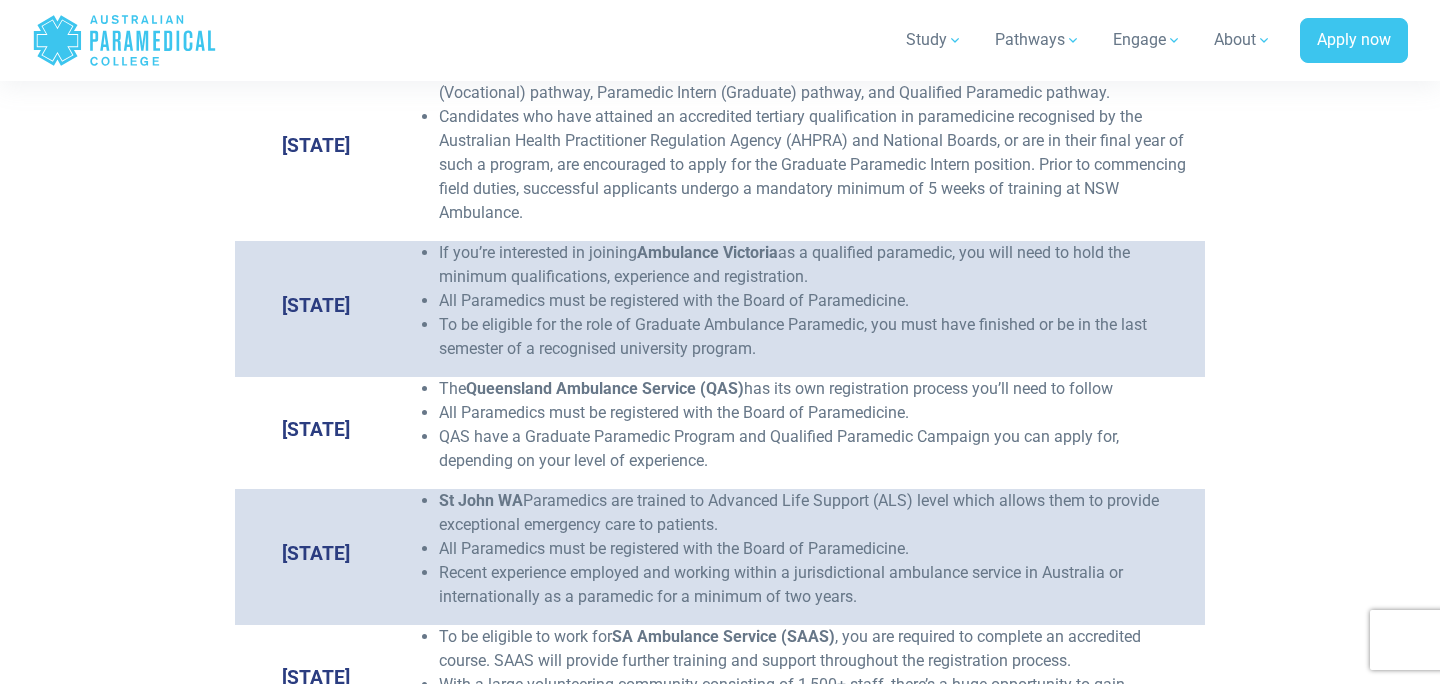 scroll, scrollTop: 3152, scrollLeft: 0, axis: vertical 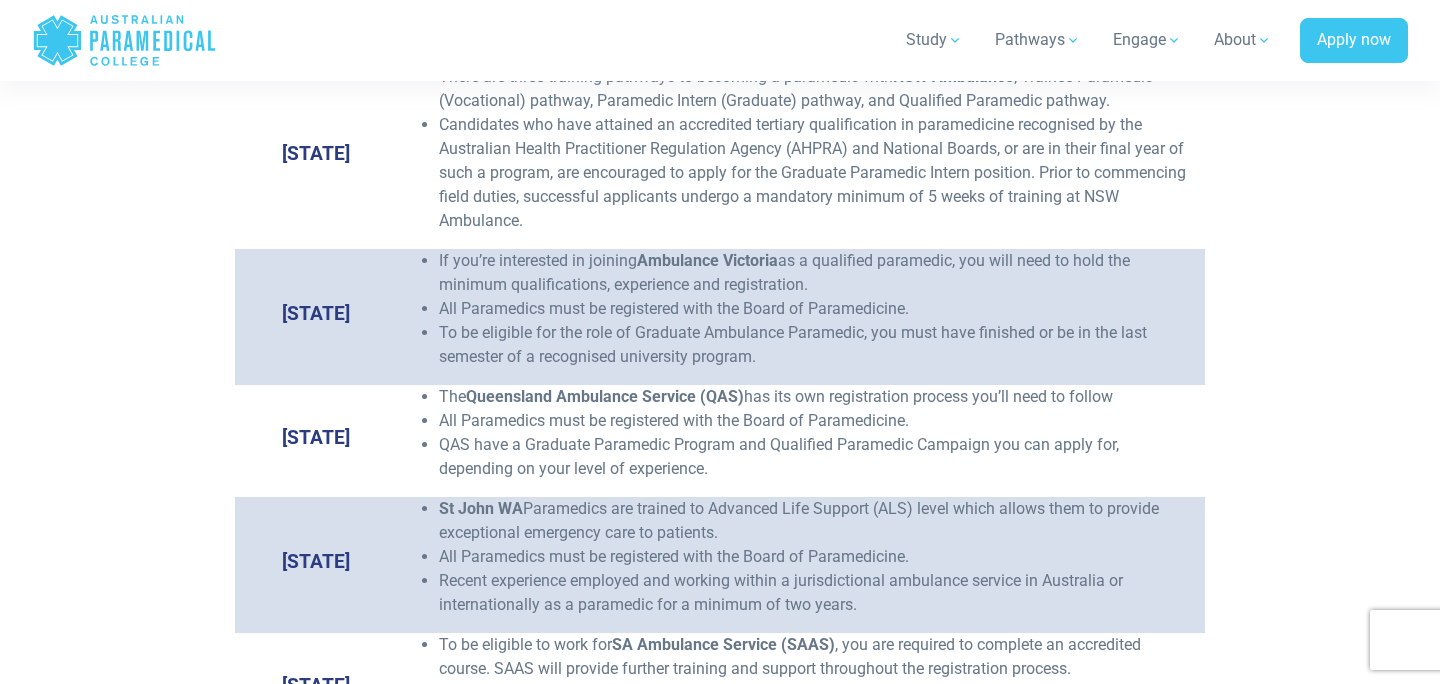 click on "If you’re interested in joining  Ambulance Victoria  as a qualified paramedic, you will need to hold the minimum qualifications, experience and registration.
All Paramedics must be registered with the Board of Paramedicine.
To be eligible for the role of Graduate Ambulance Paramedic, you must have finished or be in the last semester of a recognised university program." at bounding box center [801, 317] 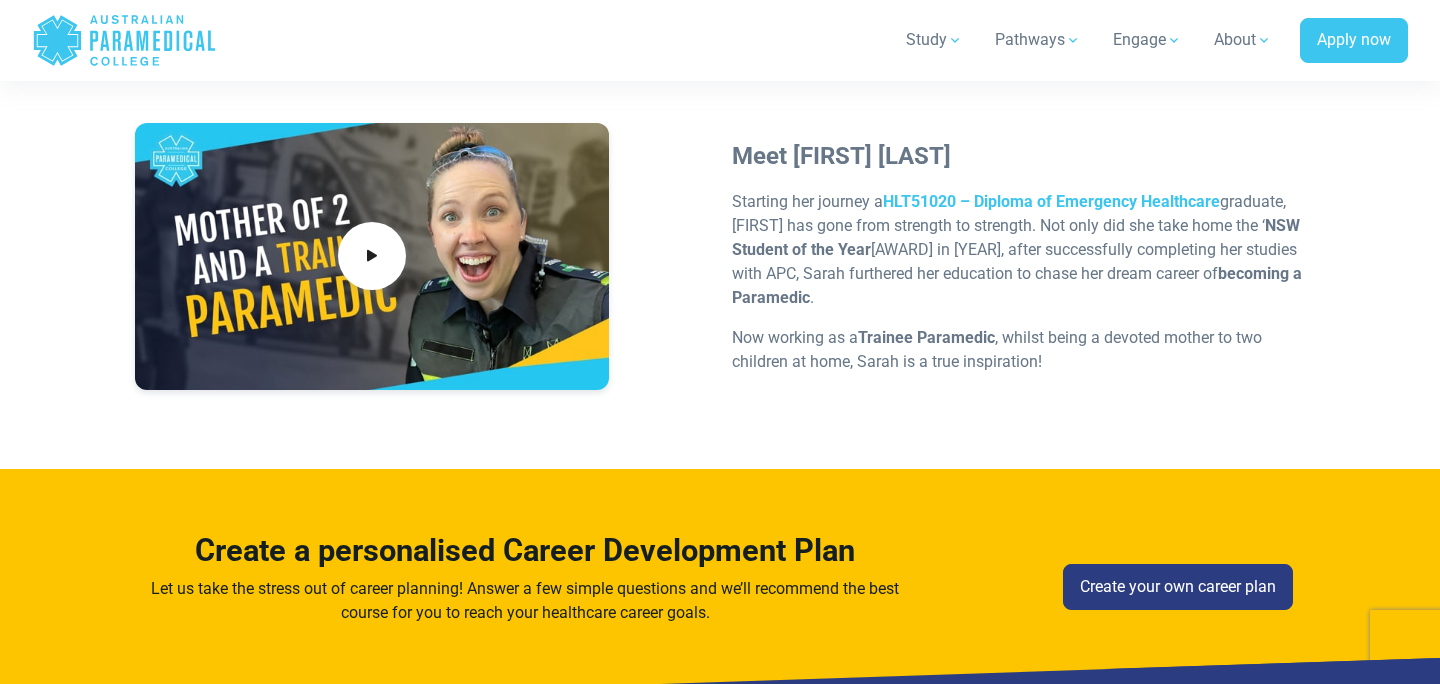 scroll, scrollTop: 5987, scrollLeft: 0, axis: vertical 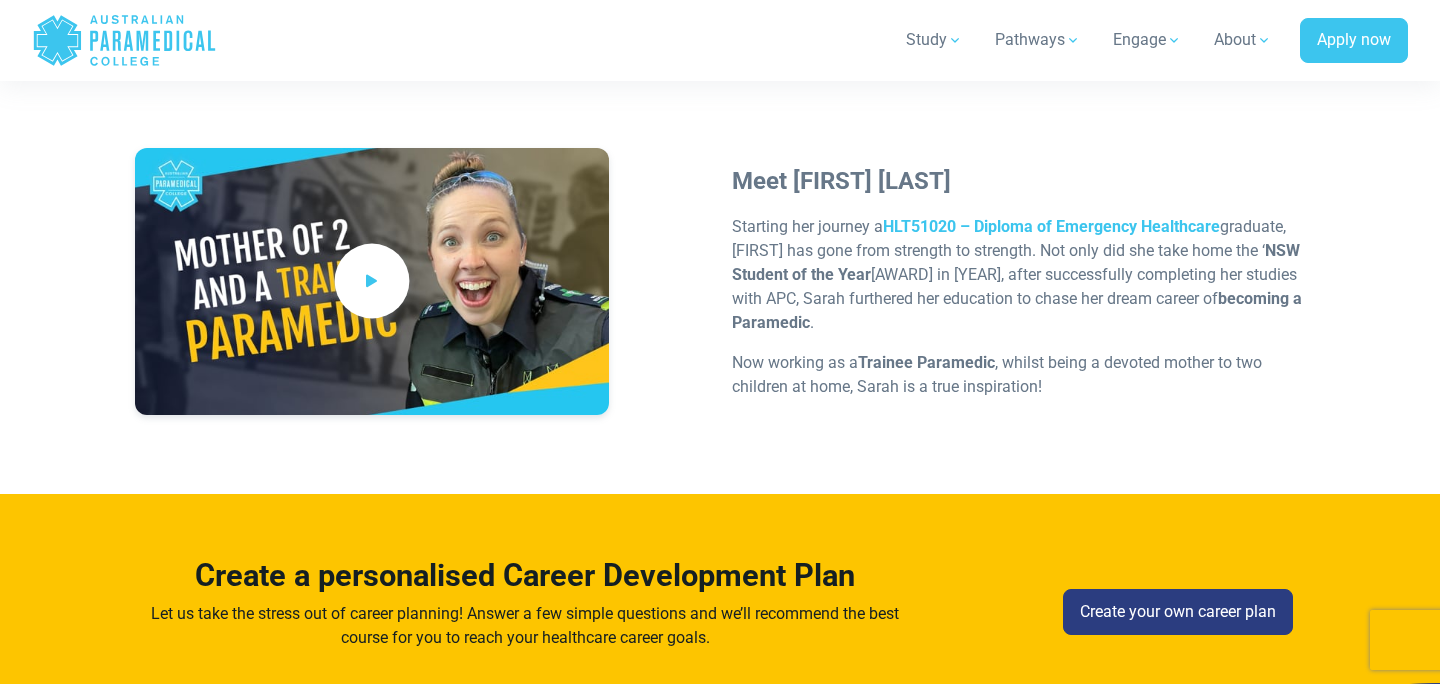 click at bounding box center [371, 281] 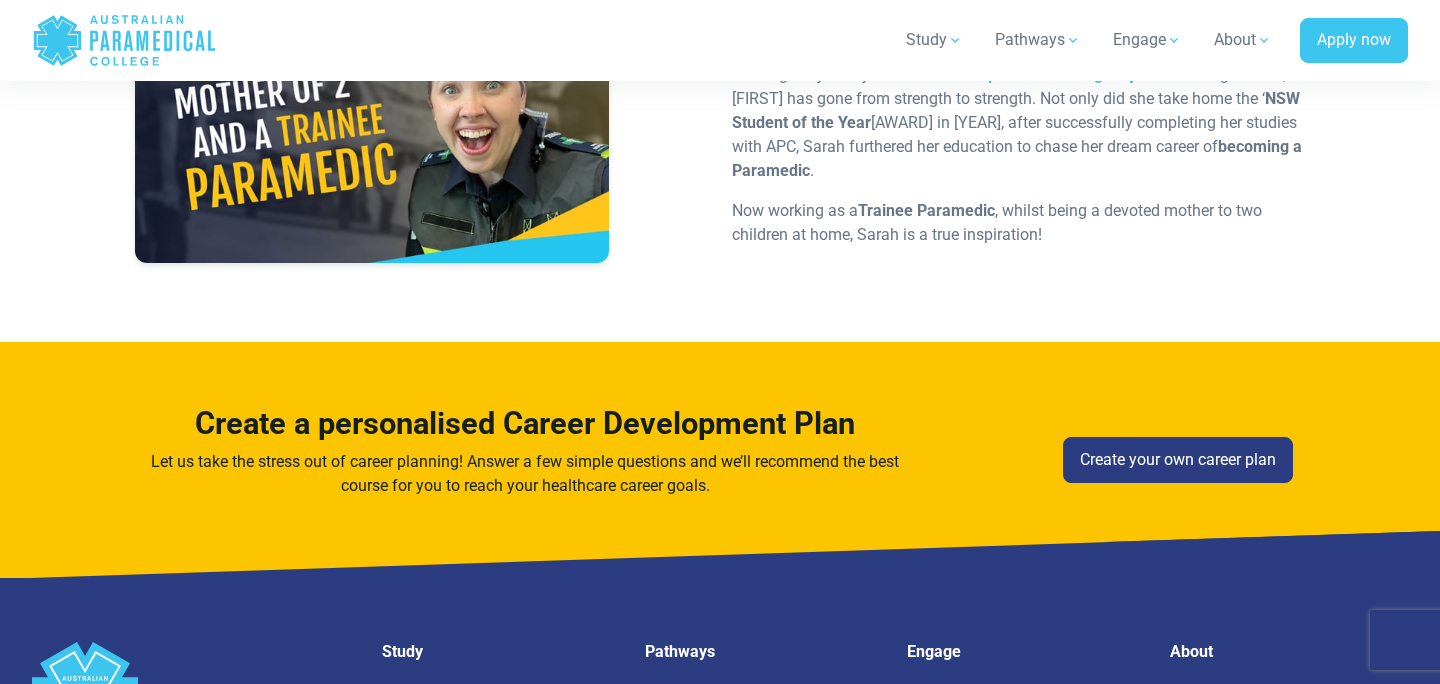 scroll, scrollTop: 6142, scrollLeft: 0, axis: vertical 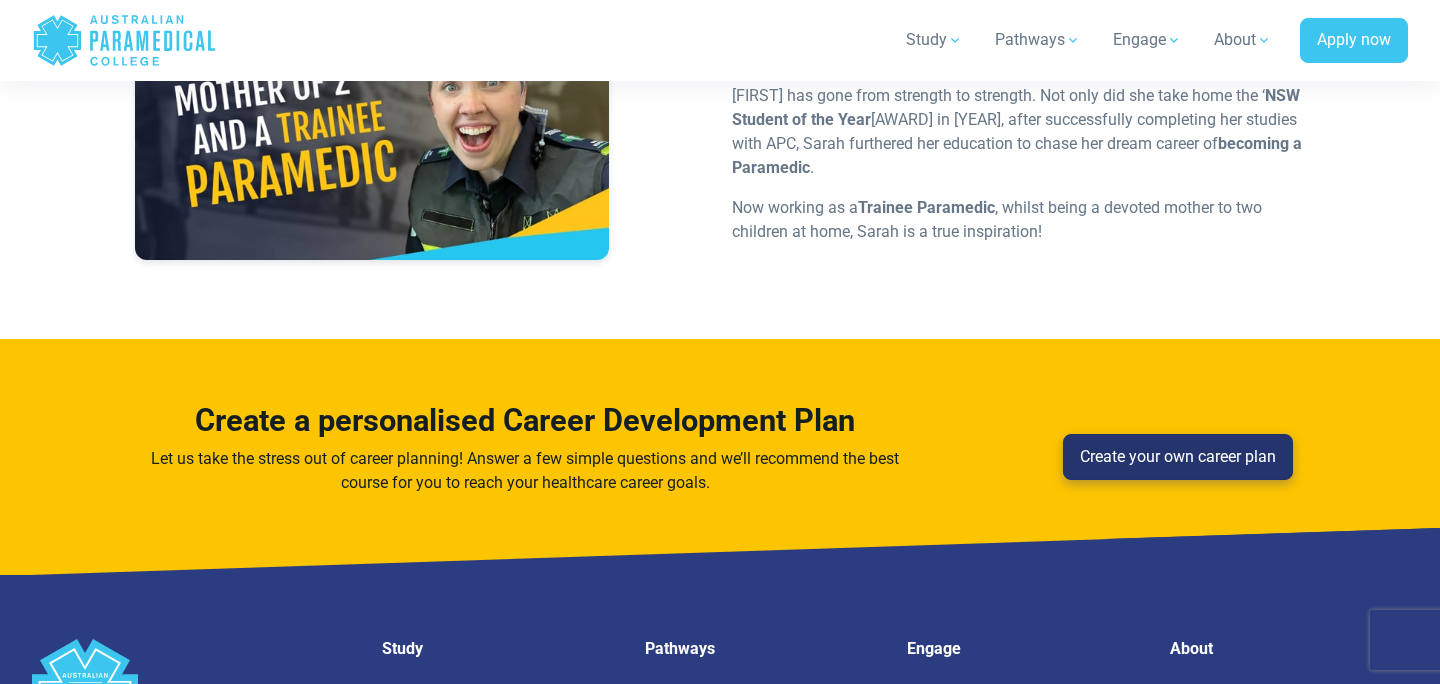 click on "Create your own career plan" at bounding box center (1178, 457) 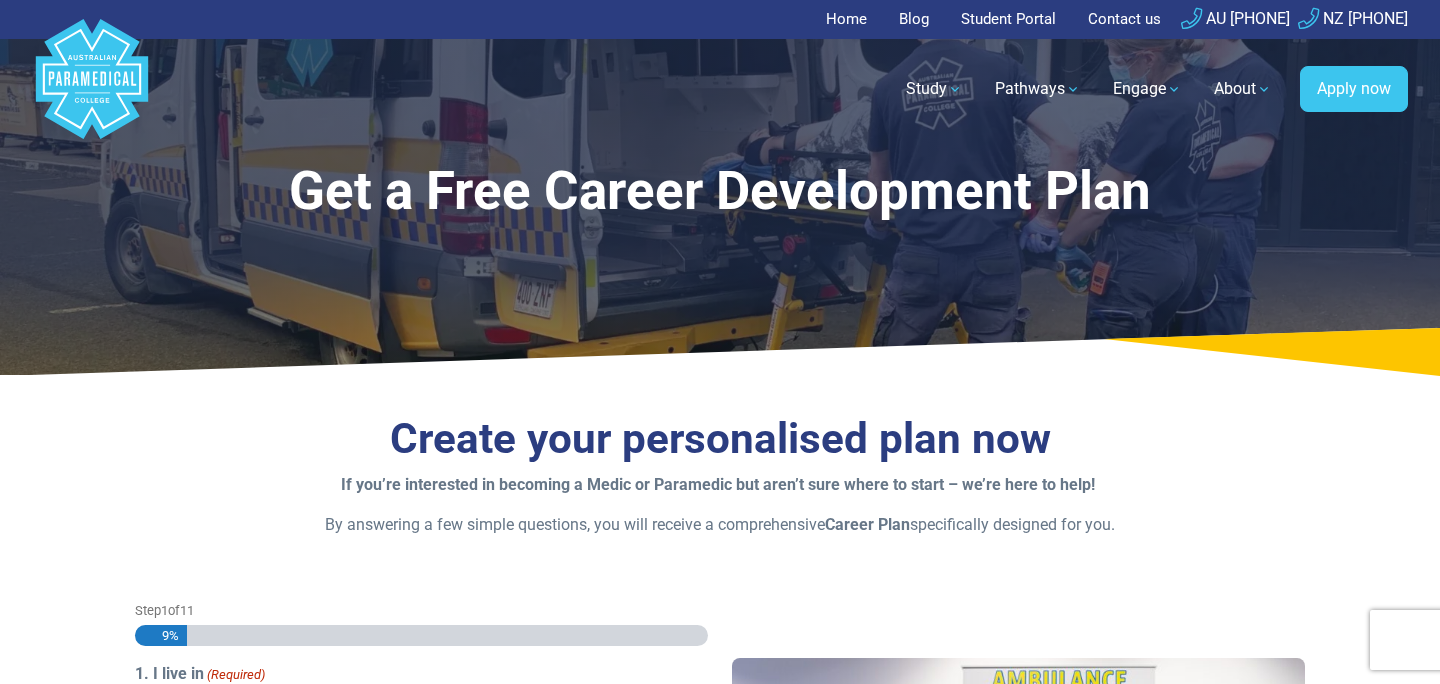 scroll, scrollTop: 0, scrollLeft: 0, axis: both 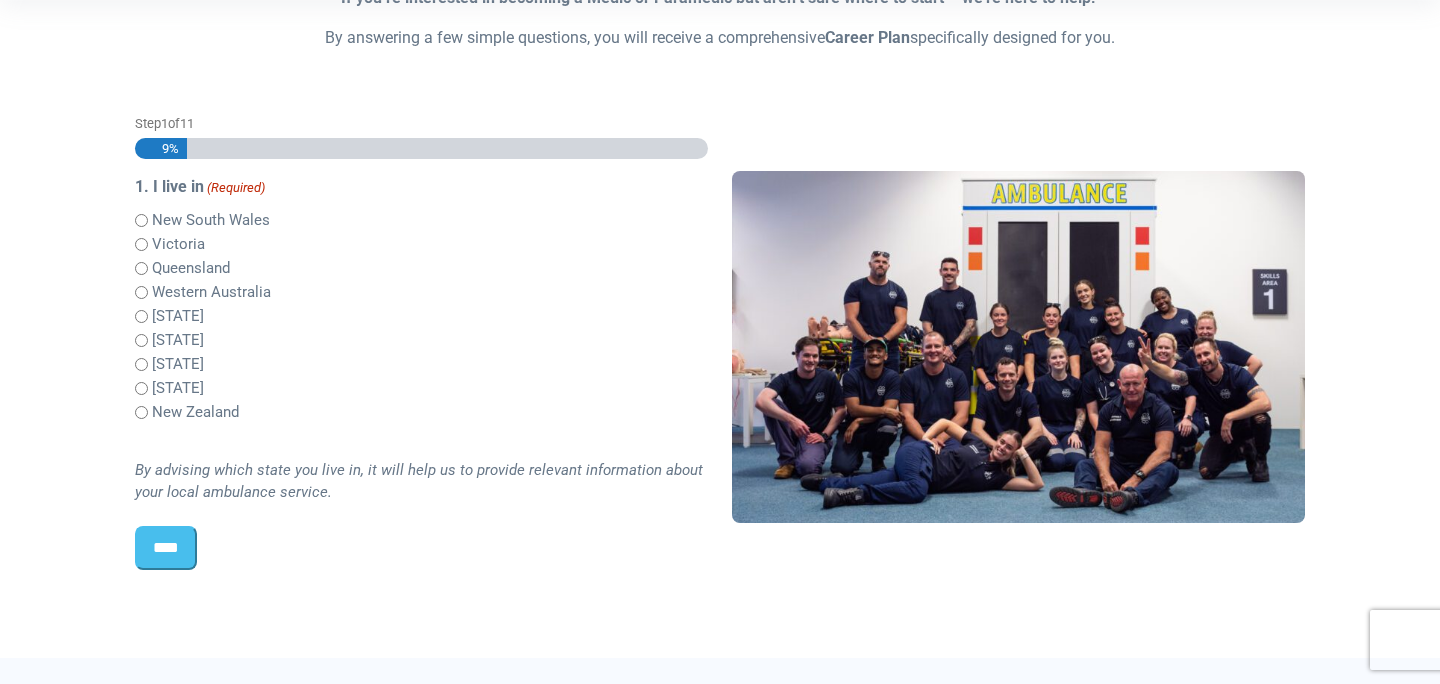 click on "Step  1  of  11
9%
1. I live in (Required)
New South Wales
Victoria
Queensland
Western Australia
South Australia
Tasmania
Northern Territory
Australian Capital Territory
New Zealand
By advising which state you live in, it will help us to provide relevant information about your local ambulance service.
****
2. My knowledge of First Aid and CPR is… (Required)
Pretty good
Not that great
********   ****" at bounding box center (421, 354) 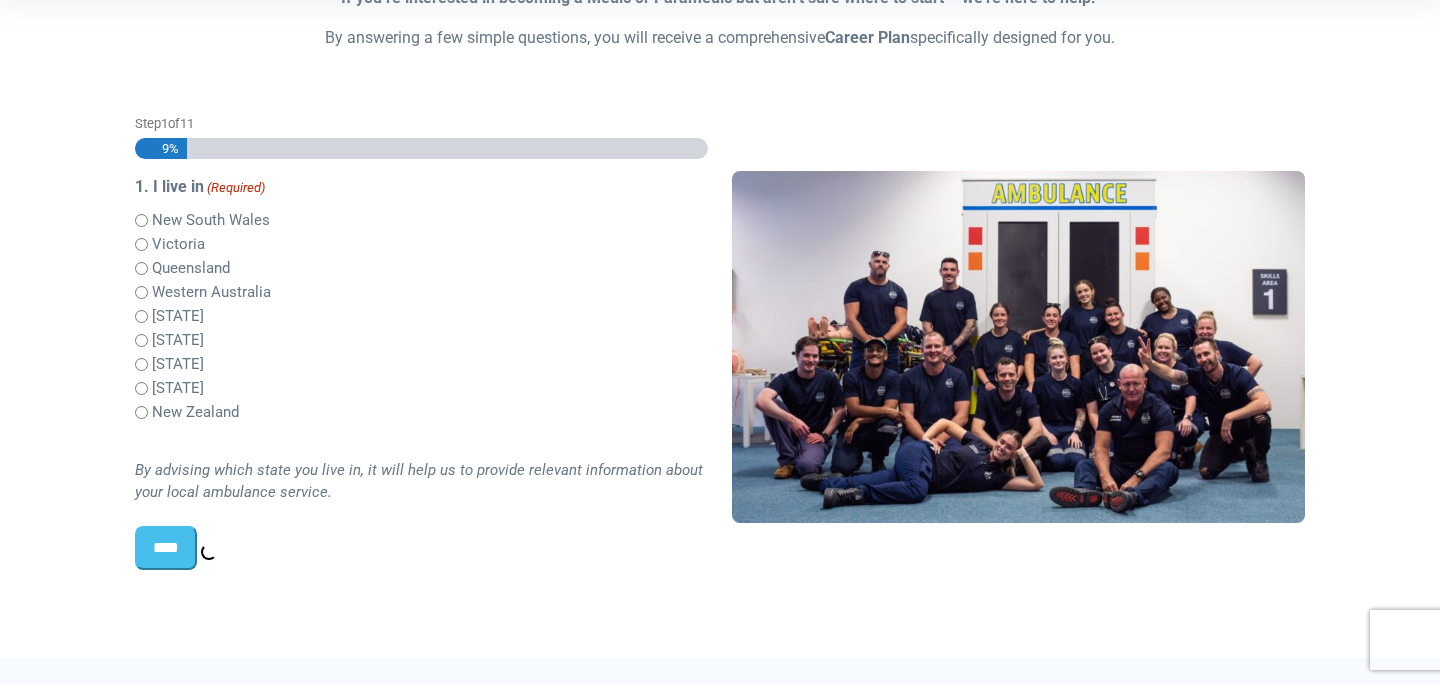 scroll, scrollTop: 528, scrollLeft: 0, axis: vertical 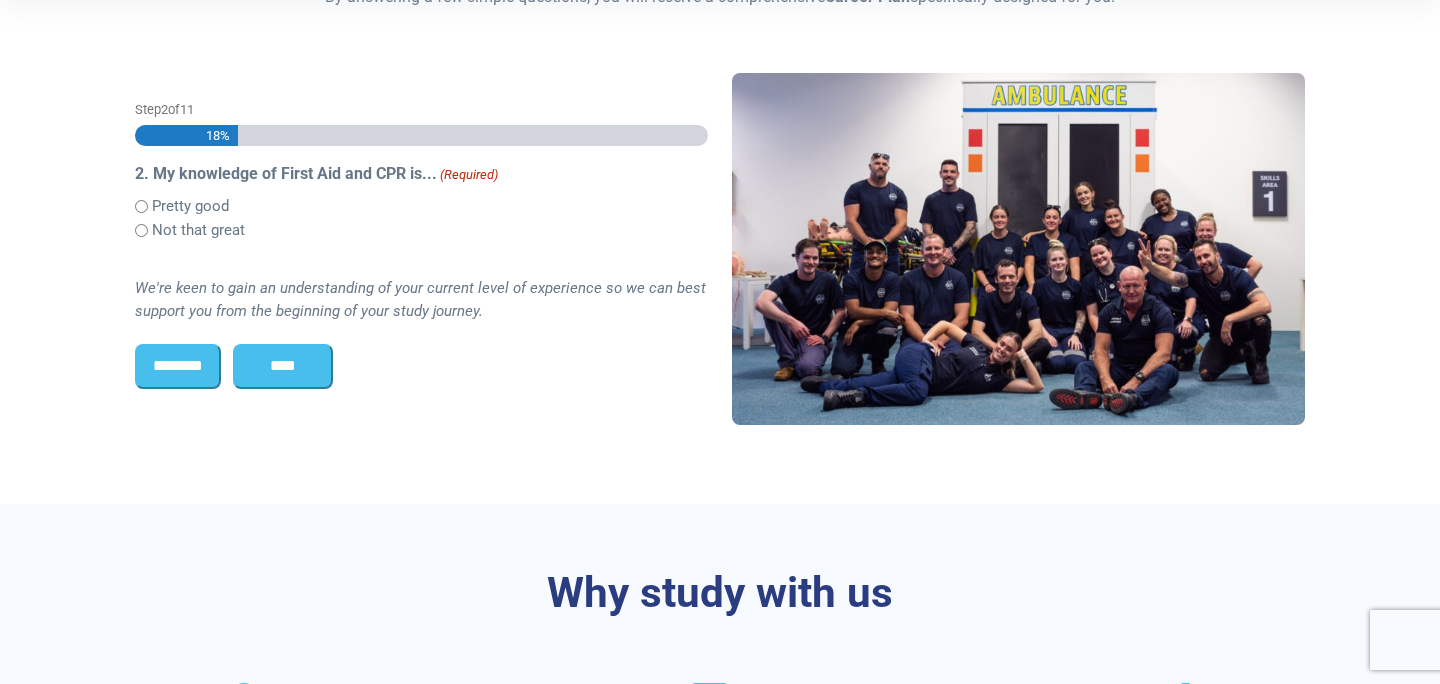 click on "****" at bounding box center (283, 366) 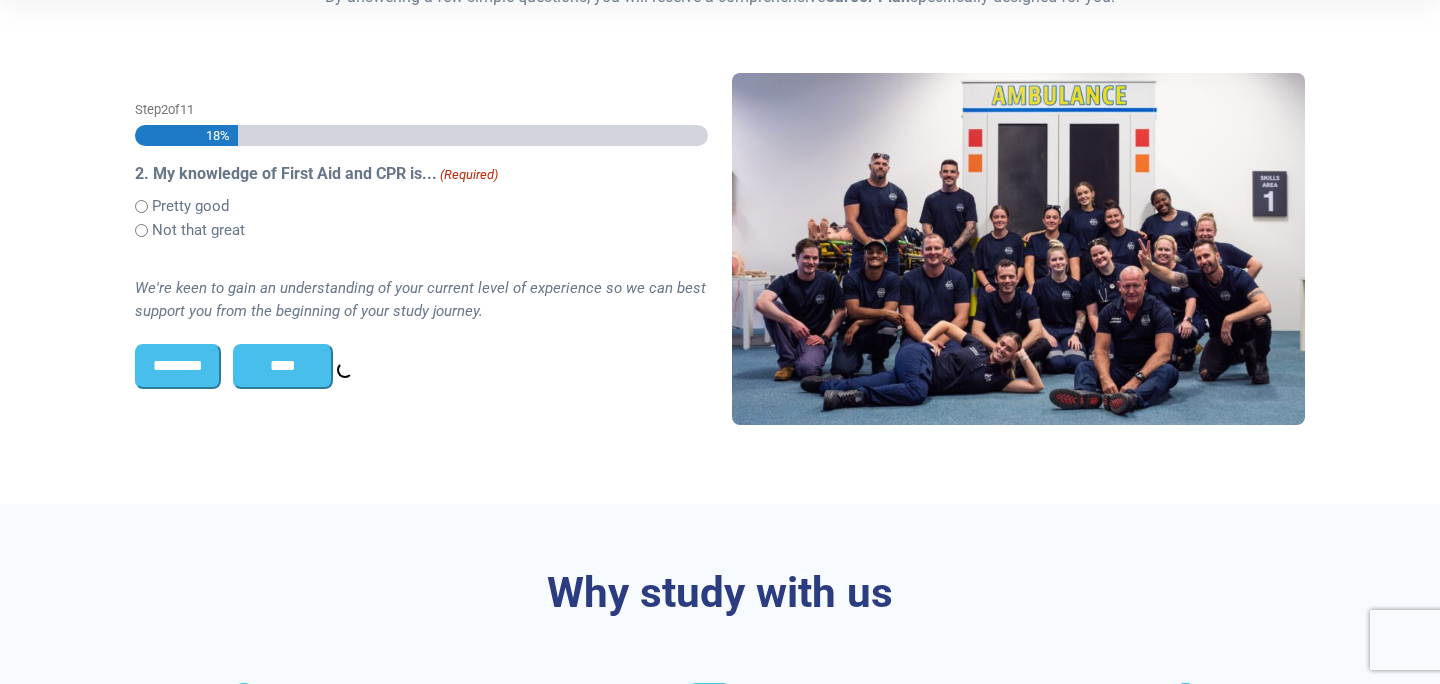 scroll, scrollTop: 503, scrollLeft: 0, axis: vertical 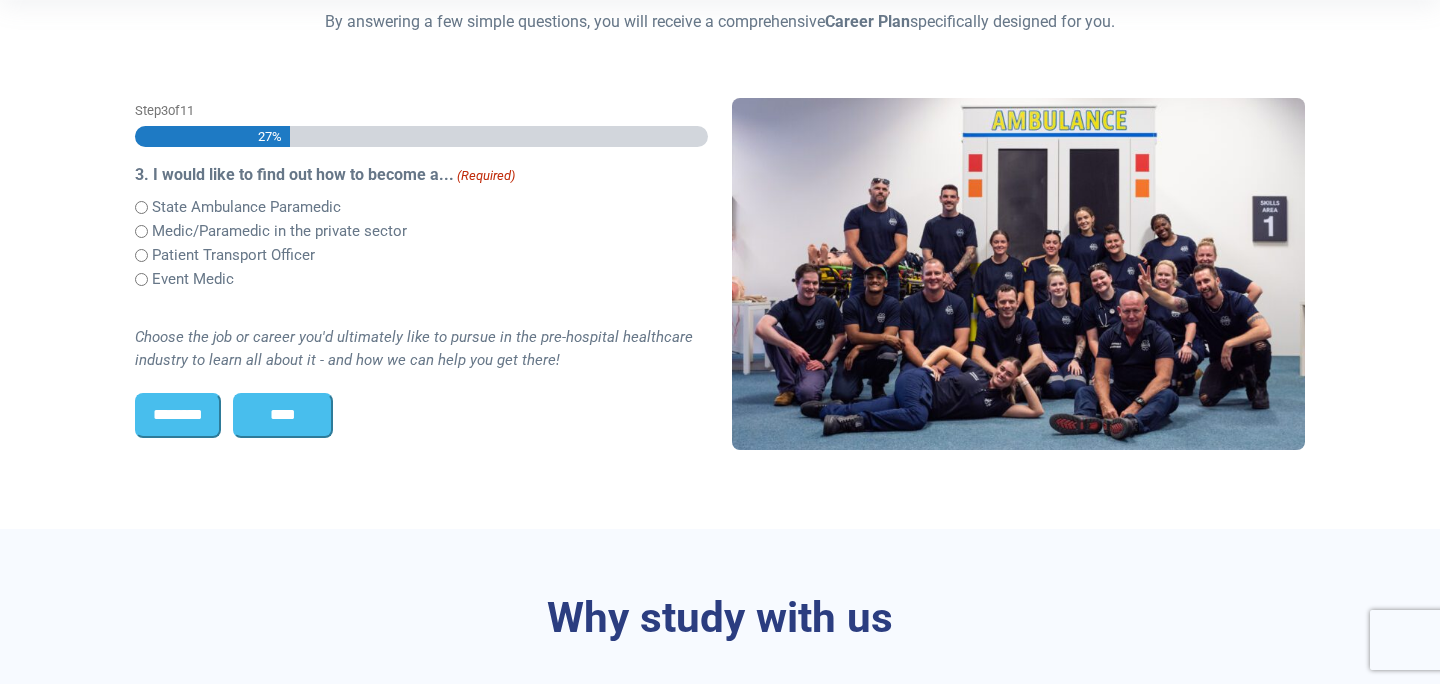 click on "****" at bounding box center (283, 415) 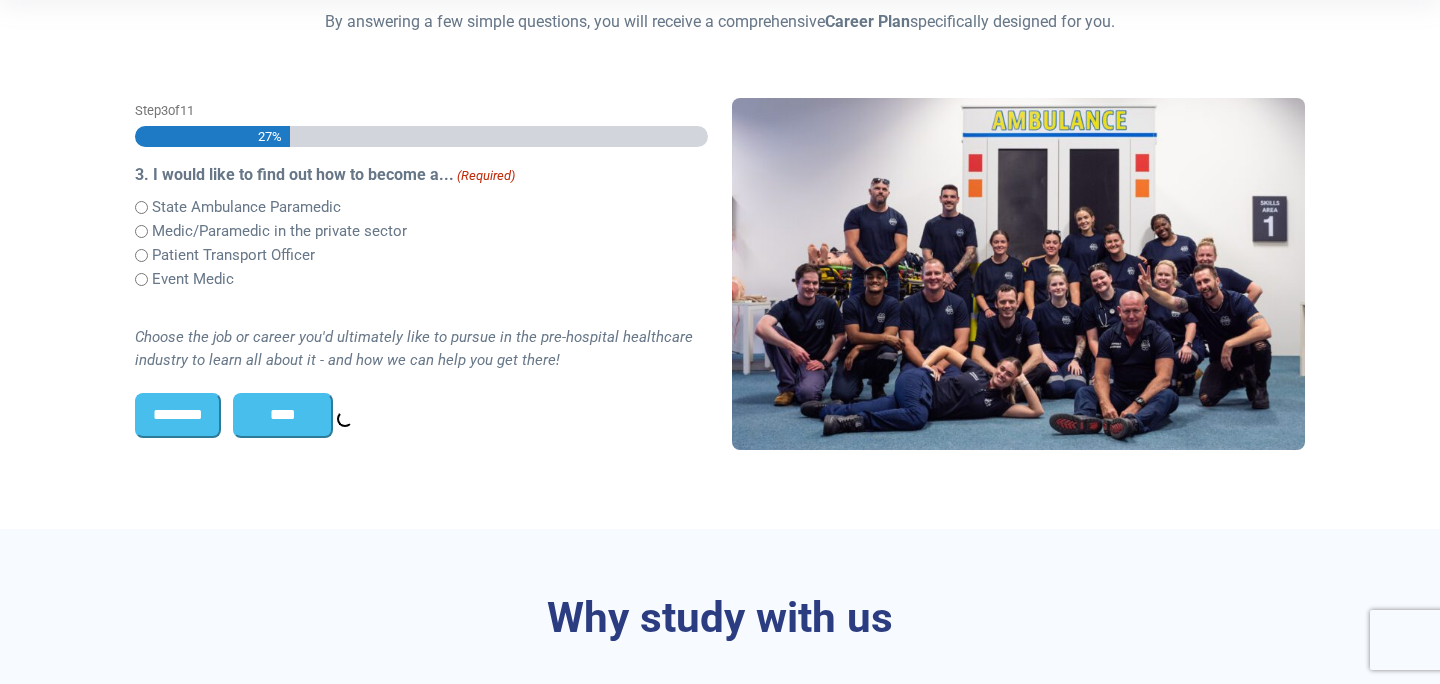 scroll, scrollTop: 515, scrollLeft: 0, axis: vertical 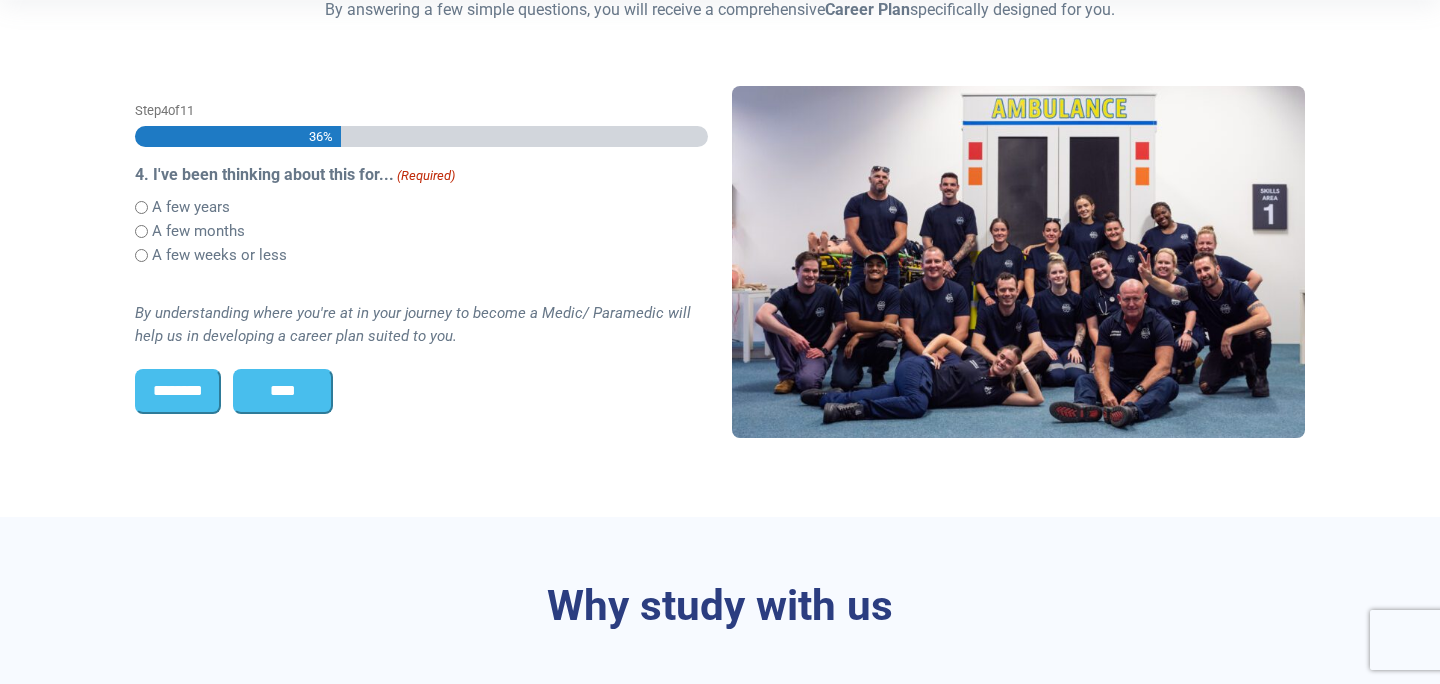 click on "****" at bounding box center [283, 391] 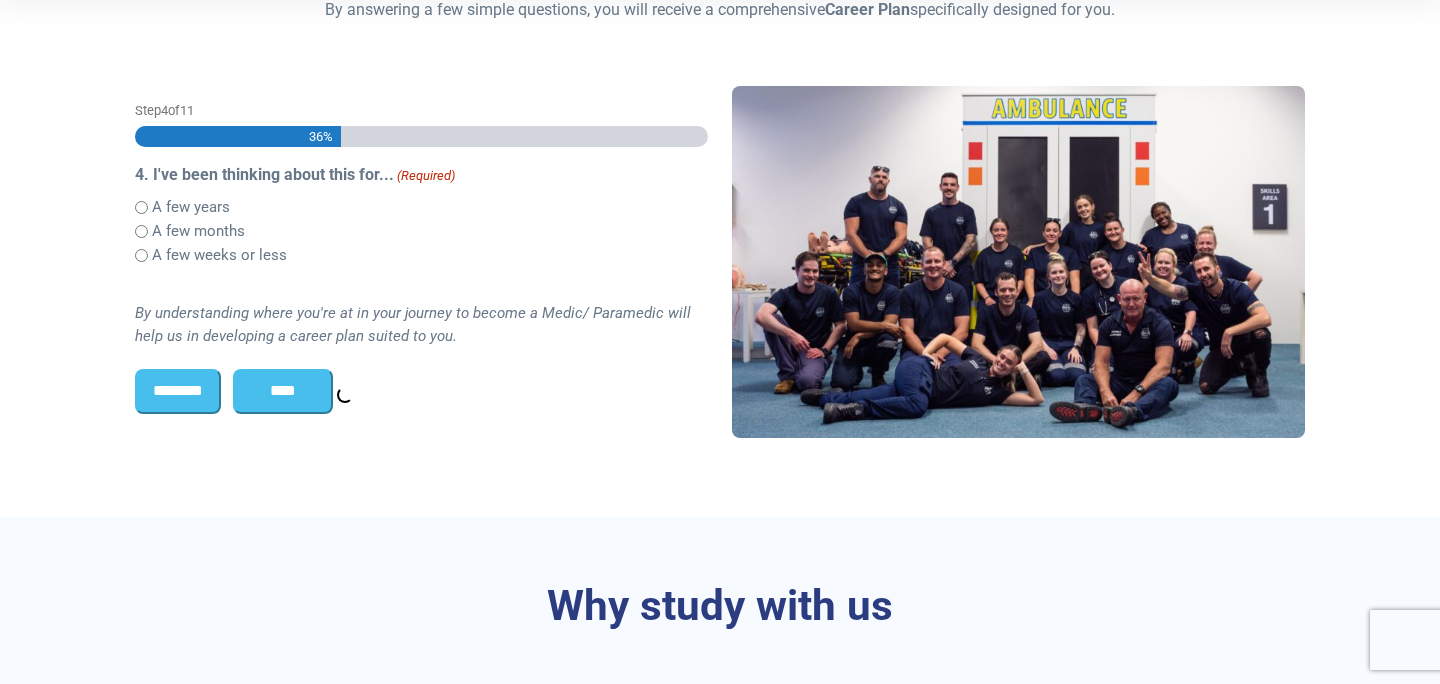 scroll, scrollTop: 531, scrollLeft: 0, axis: vertical 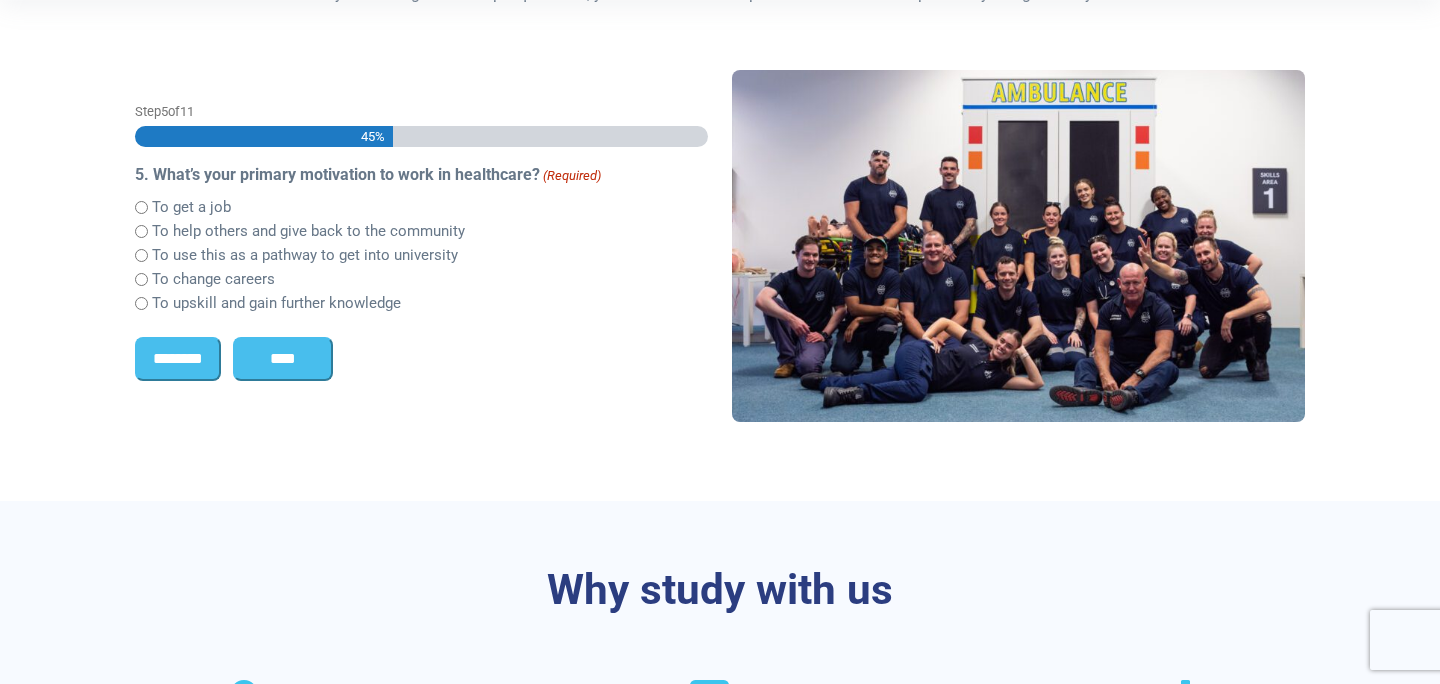 click on "****" at bounding box center (283, 359) 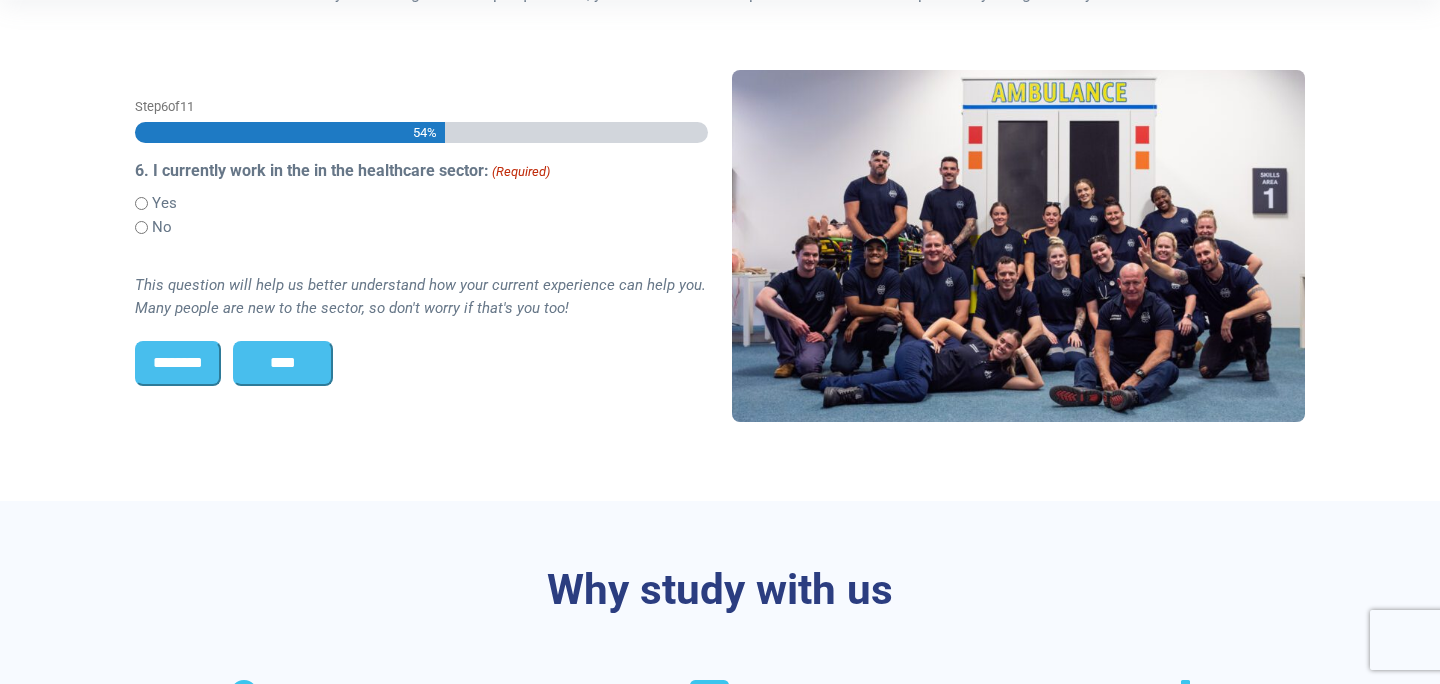 scroll, scrollTop: 528, scrollLeft: 0, axis: vertical 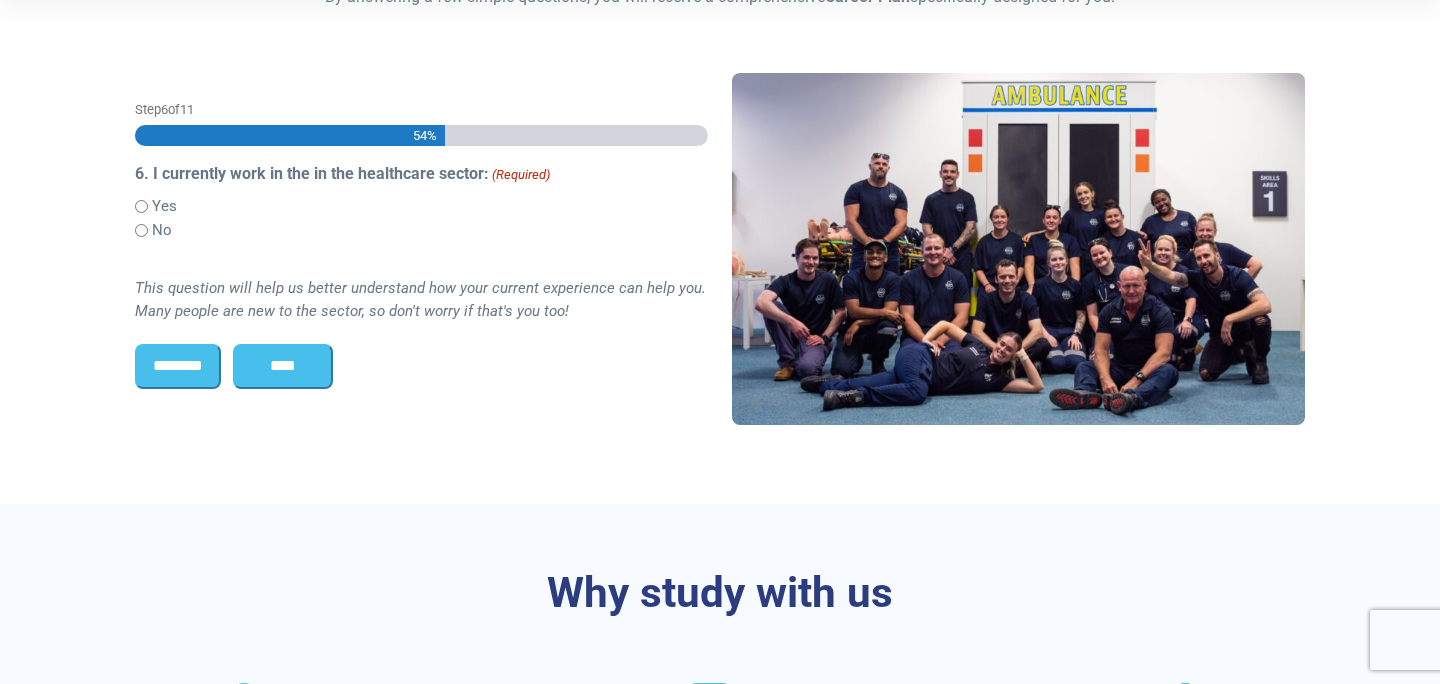 click on "****" at bounding box center [283, 366] 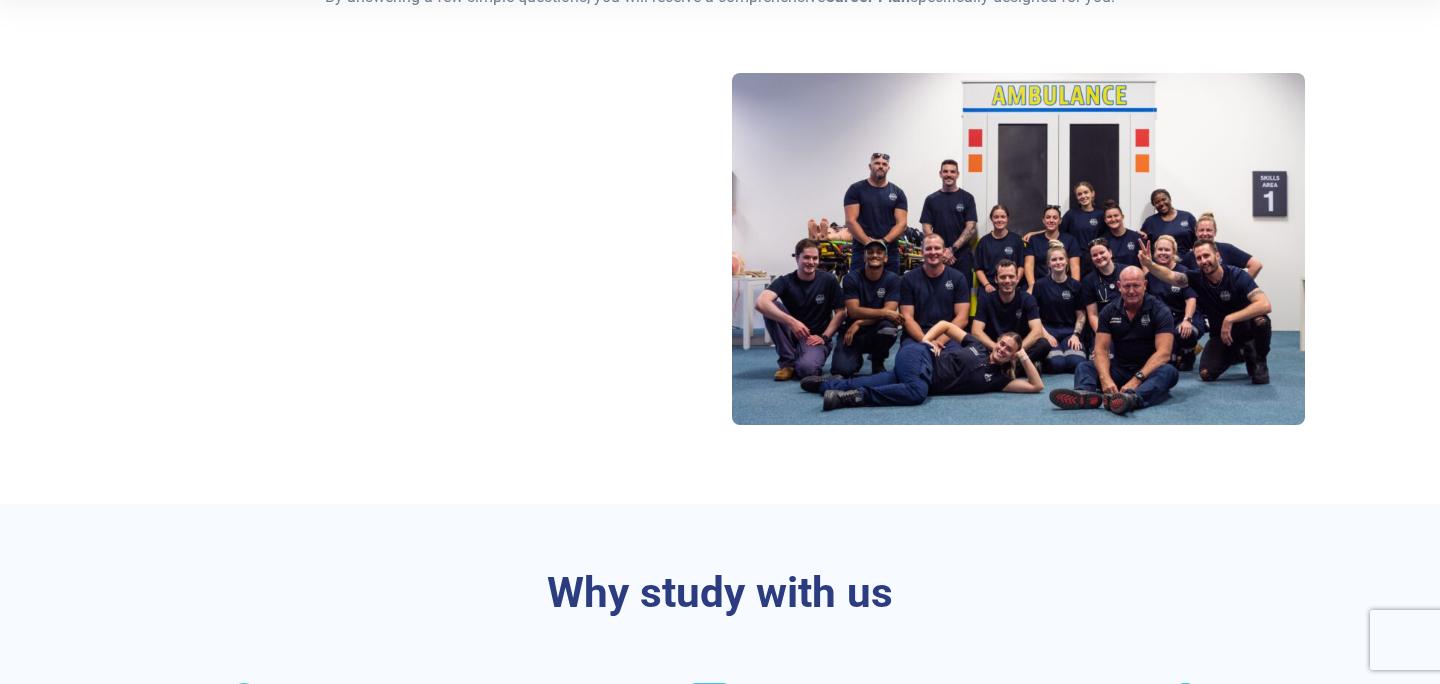 scroll, scrollTop: 531, scrollLeft: 0, axis: vertical 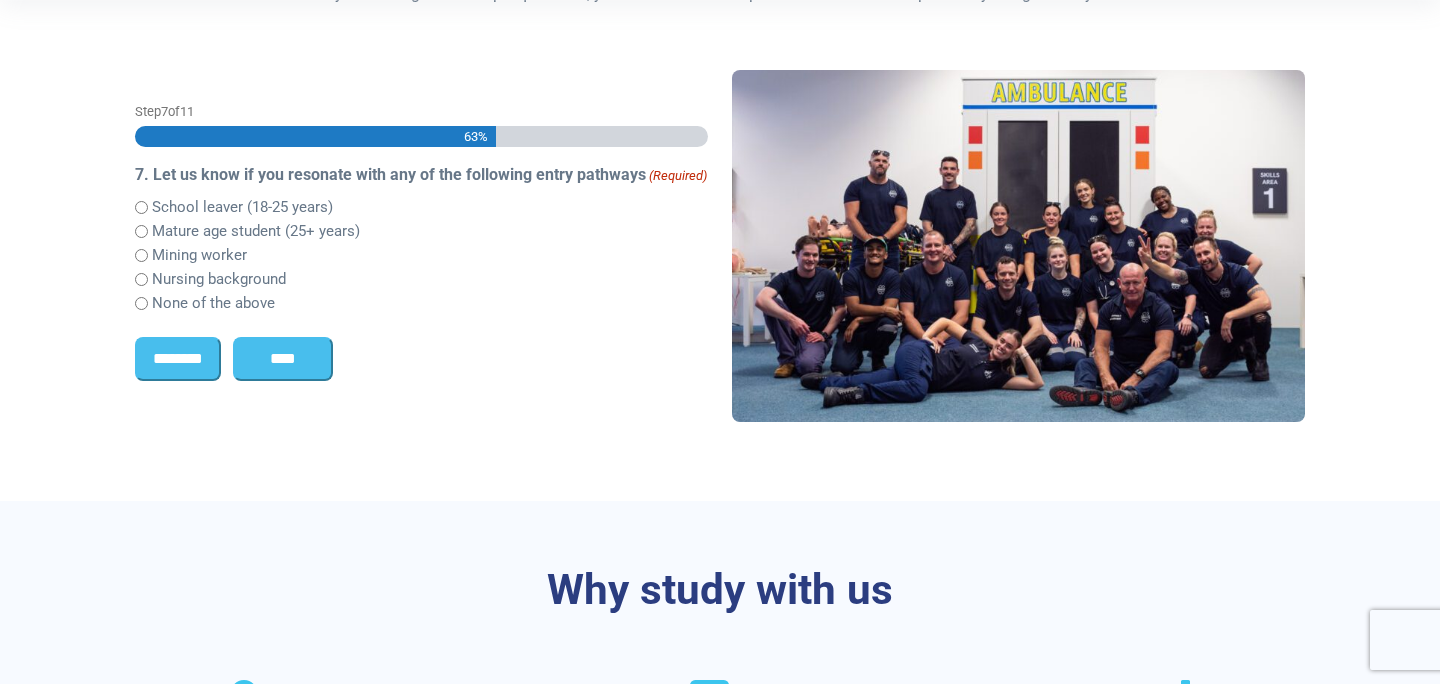 click on "****" at bounding box center (283, 359) 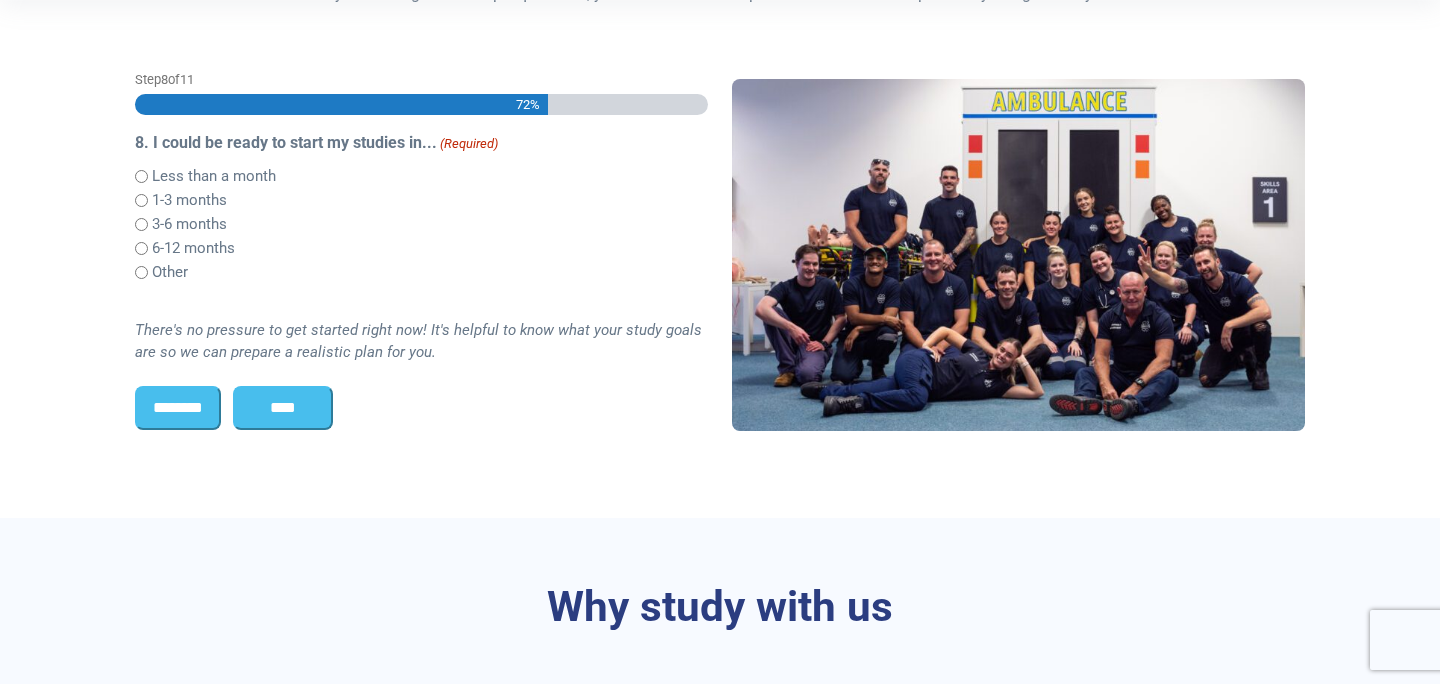 scroll, scrollTop: 501, scrollLeft: 0, axis: vertical 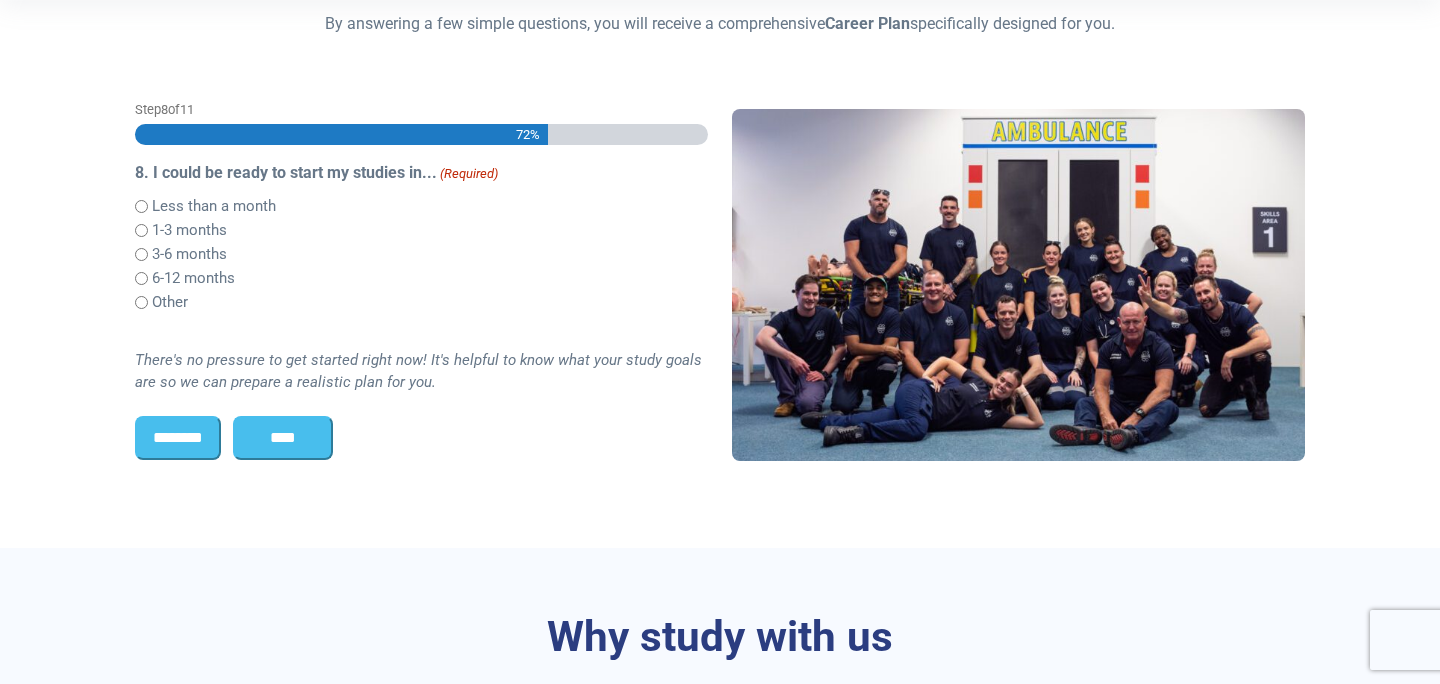 click on "****" at bounding box center (283, 438) 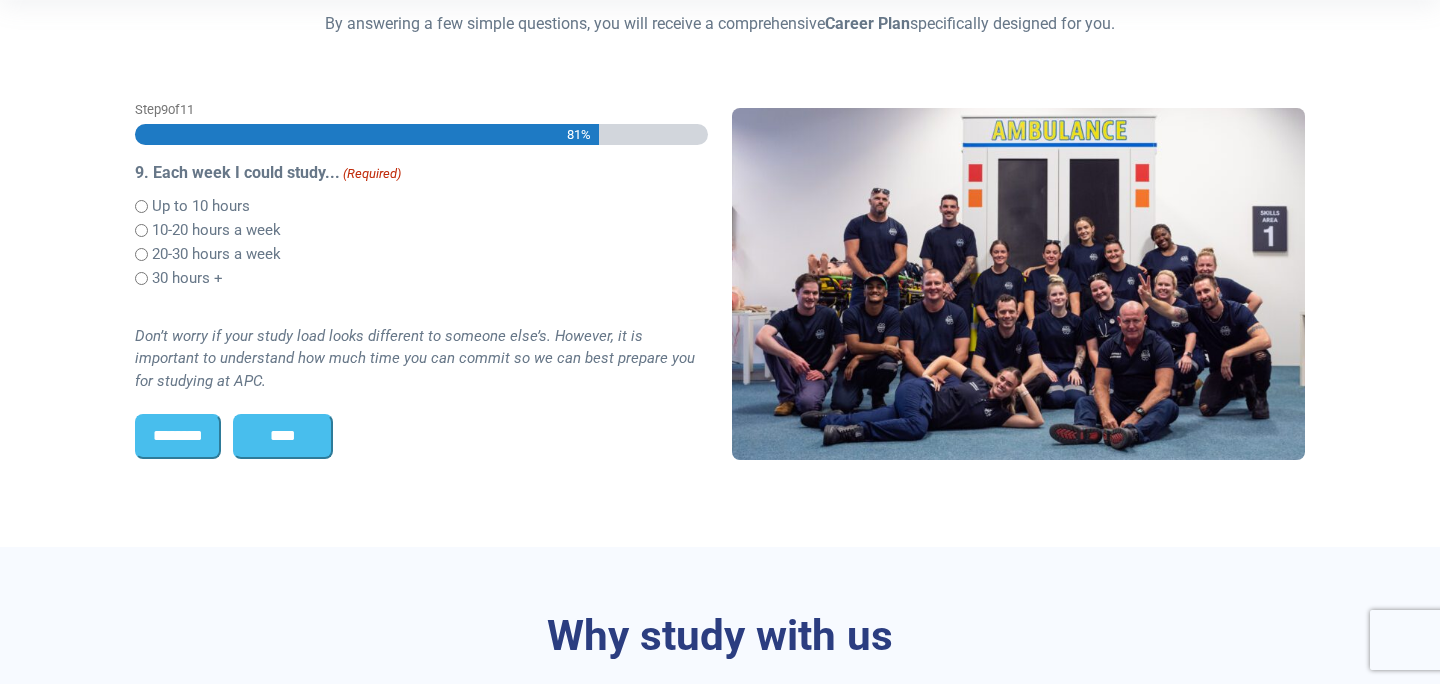 scroll, scrollTop: 0, scrollLeft: 0, axis: both 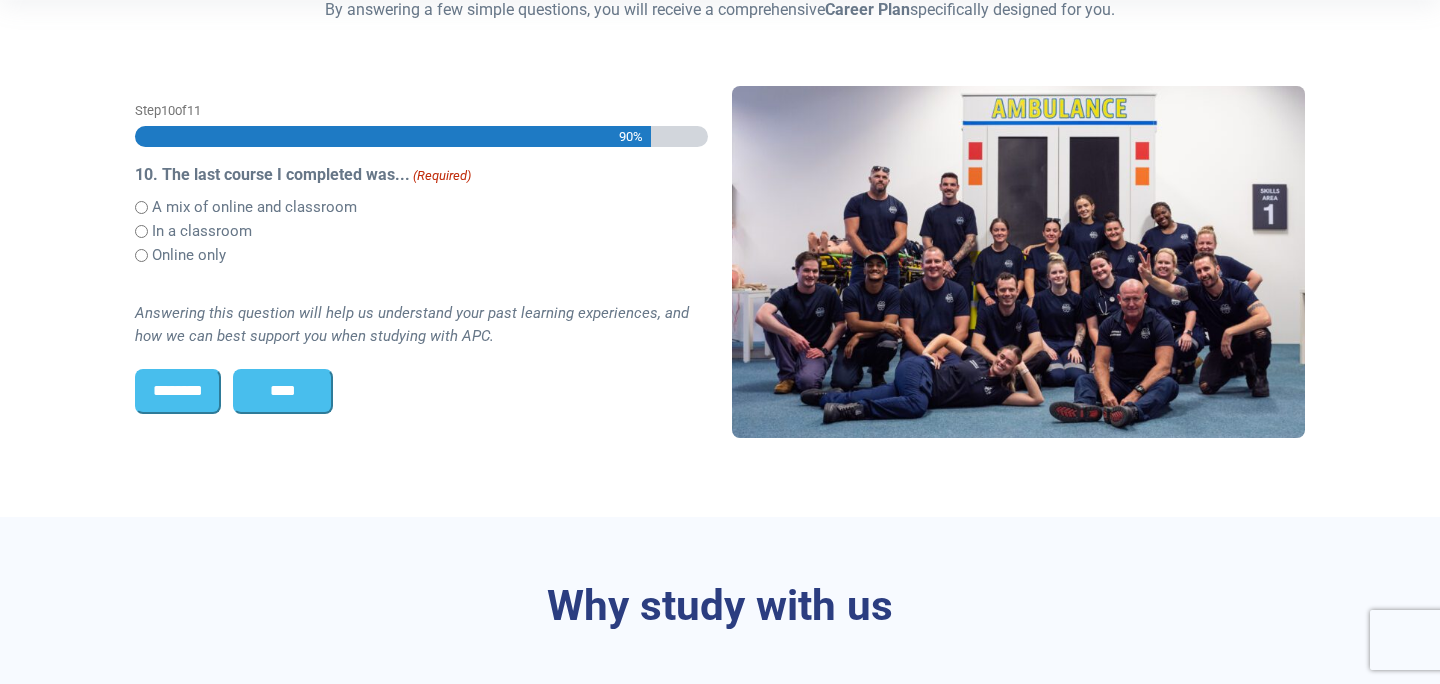 click on "****" at bounding box center (283, 391) 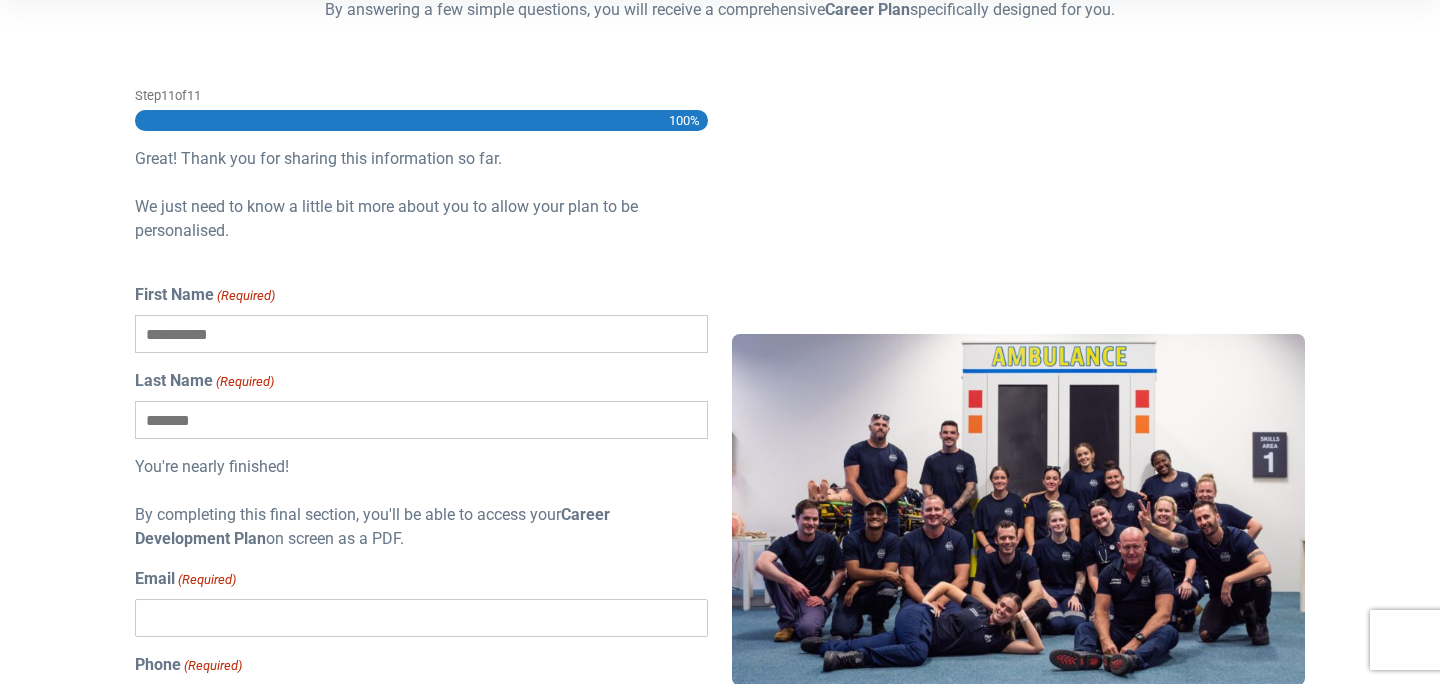 scroll, scrollTop: 501, scrollLeft: 0, axis: vertical 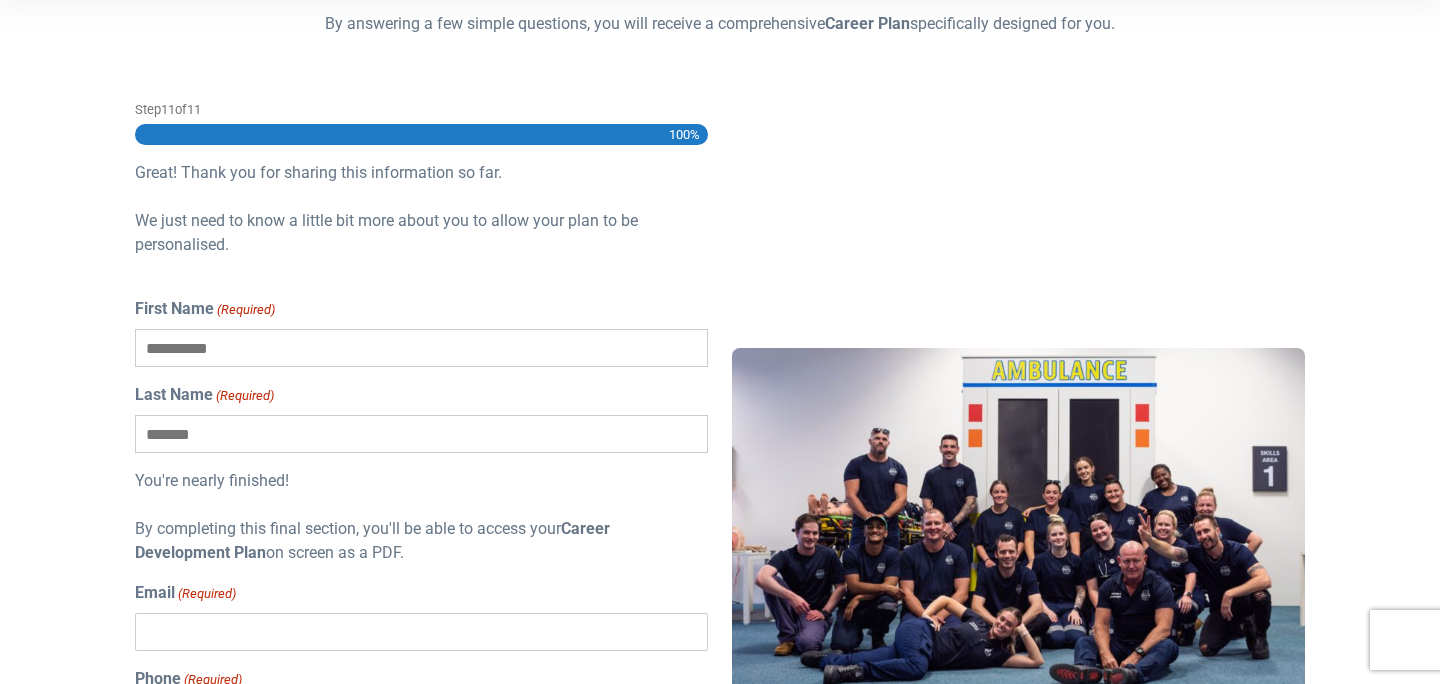 click on "First Name (Required)" at bounding box center [421, 348] 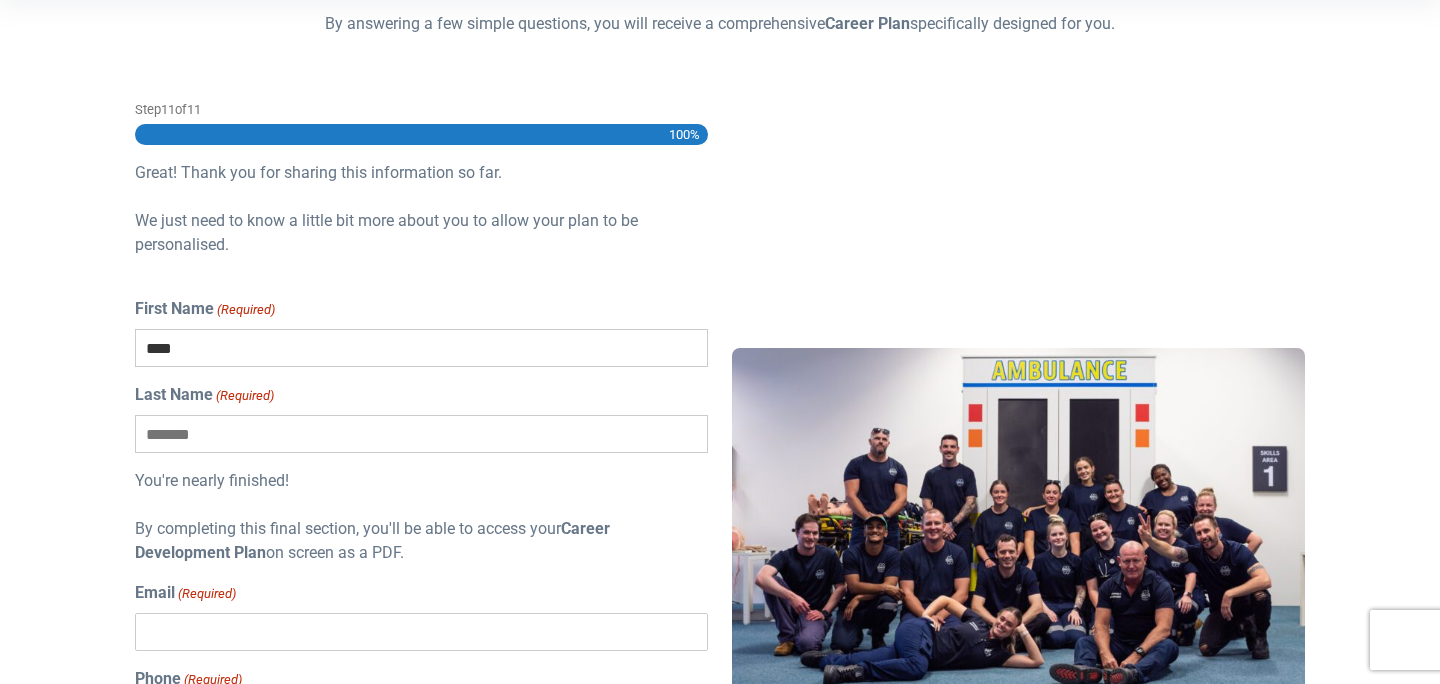 type on "****" 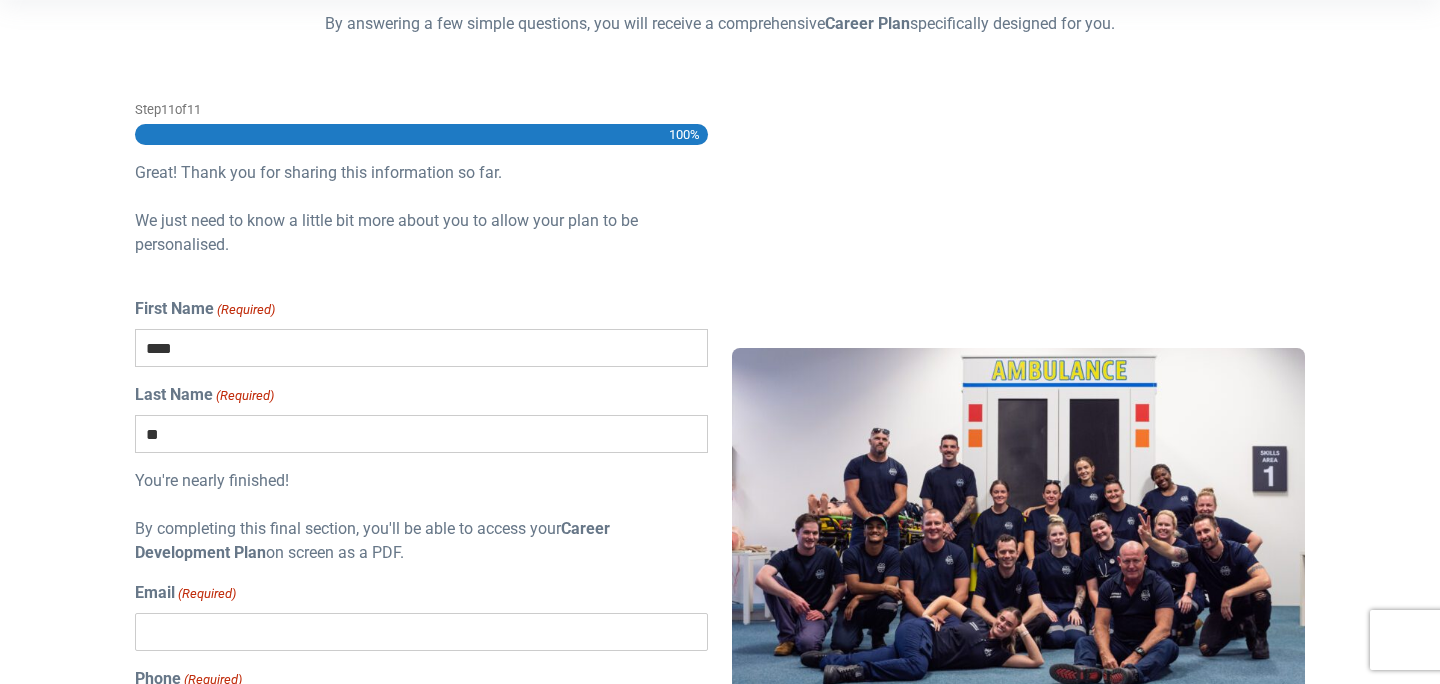 type on "**" 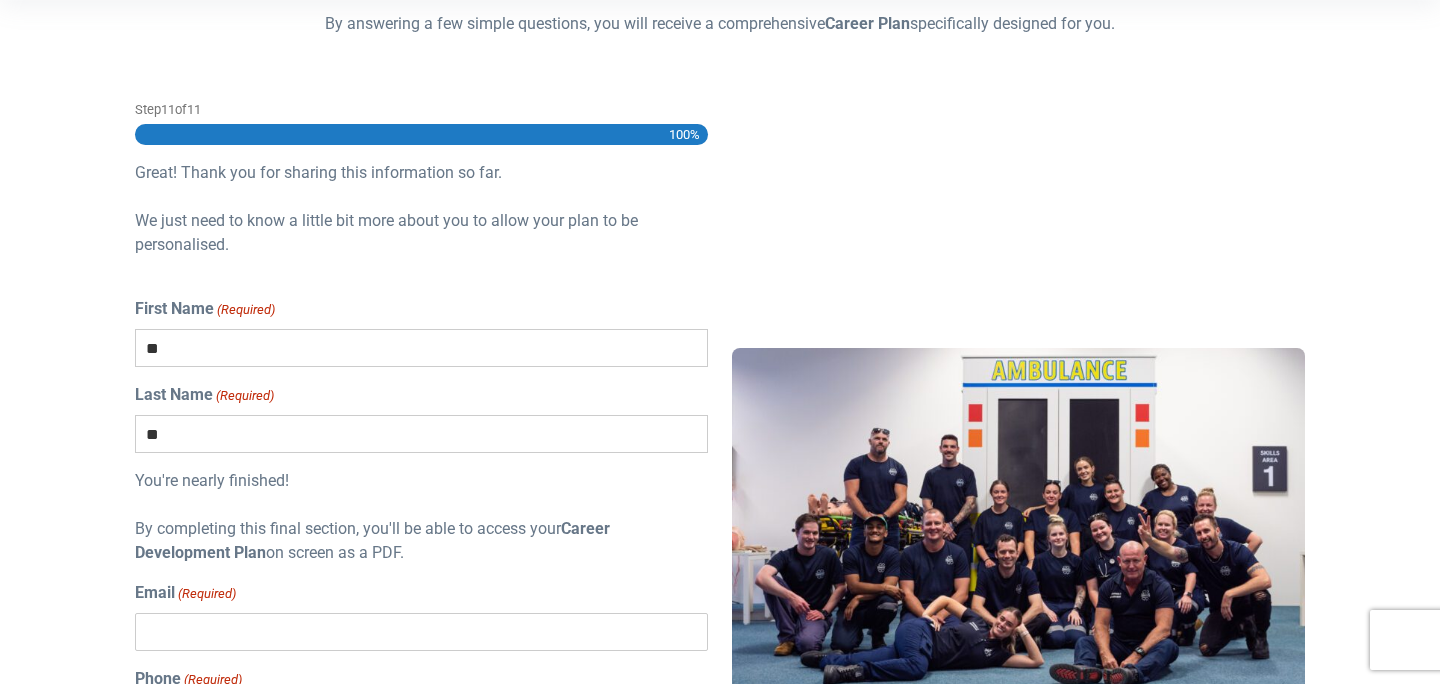 type on "*" 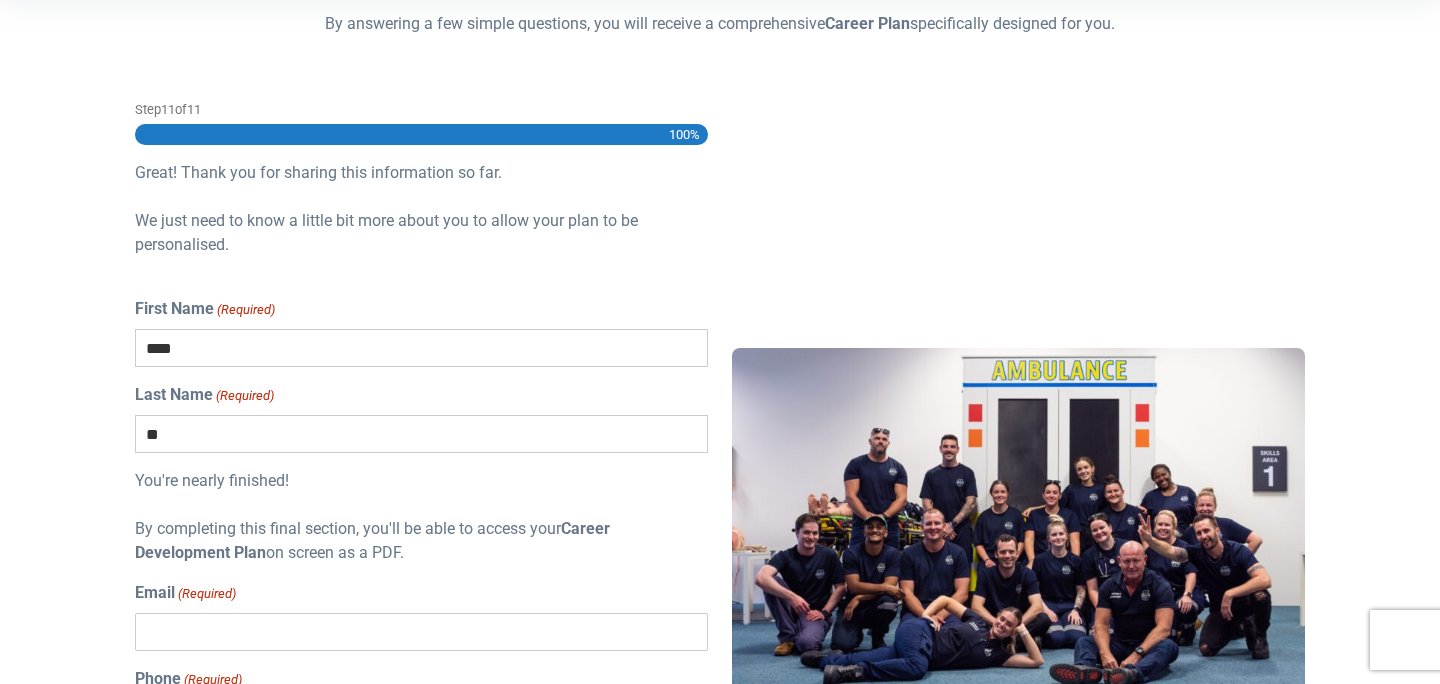 type on "****" 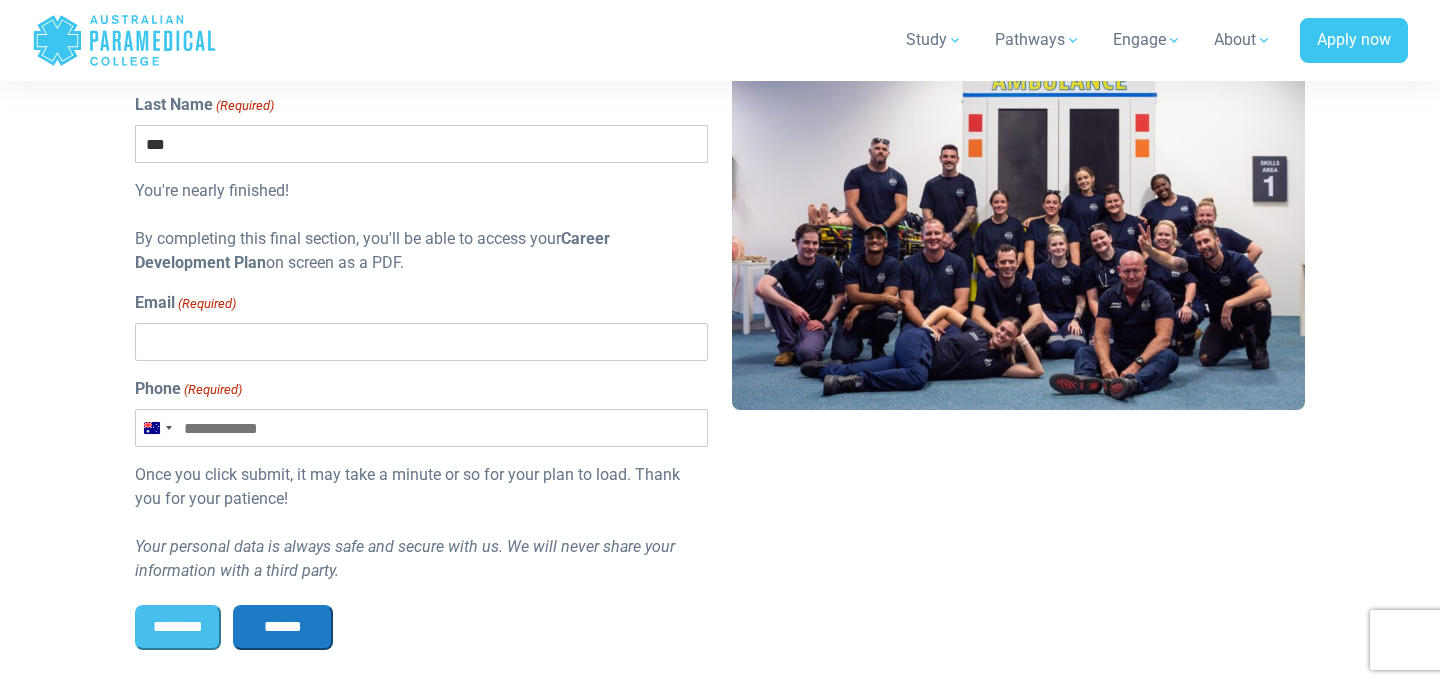 scroll, scrollTop: 796, scrollLeft: 0, axis: vertical 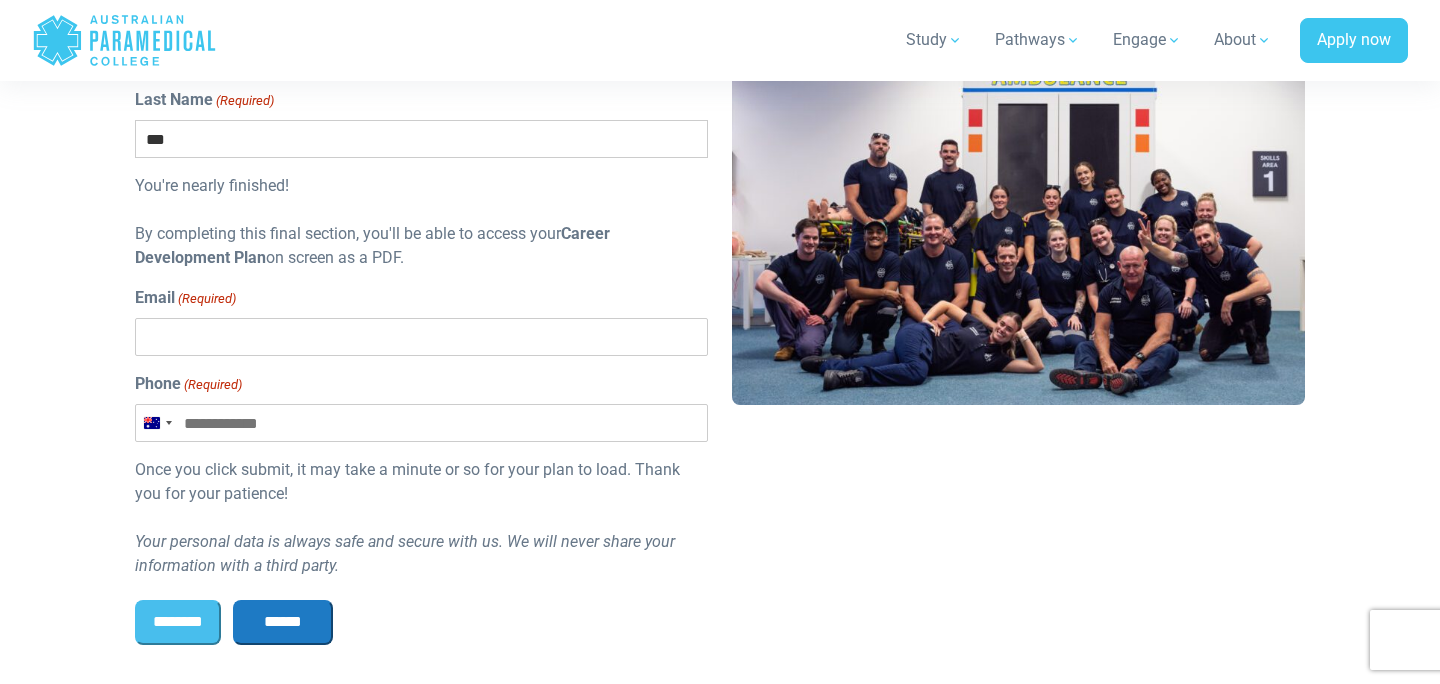 type on "***" 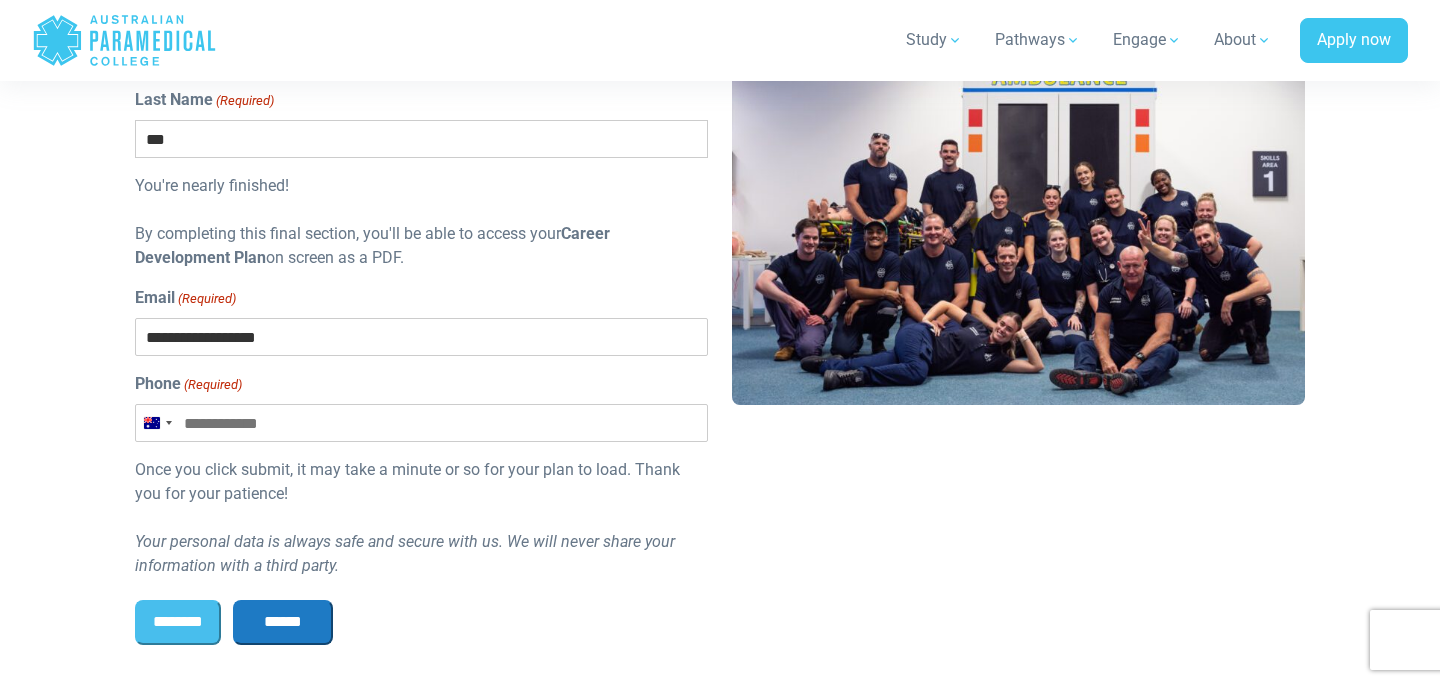 type on "**********" 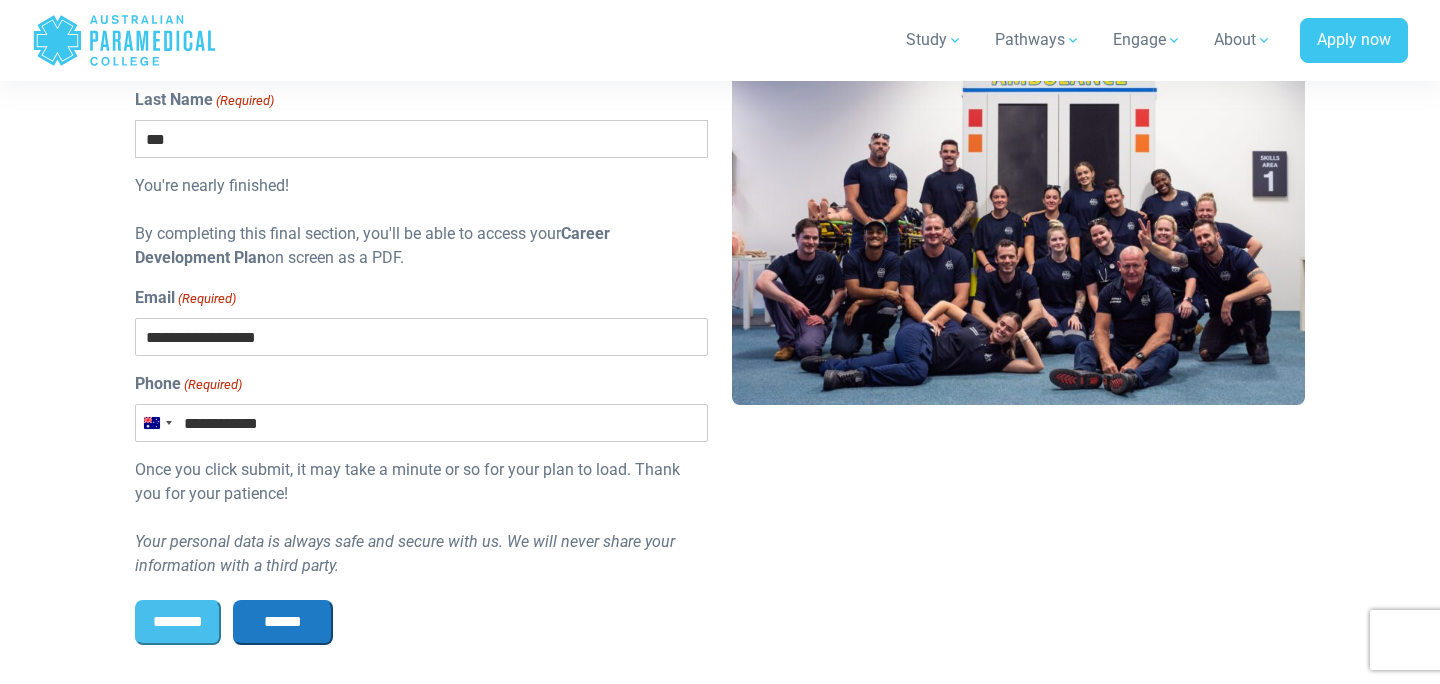 type on "**********" 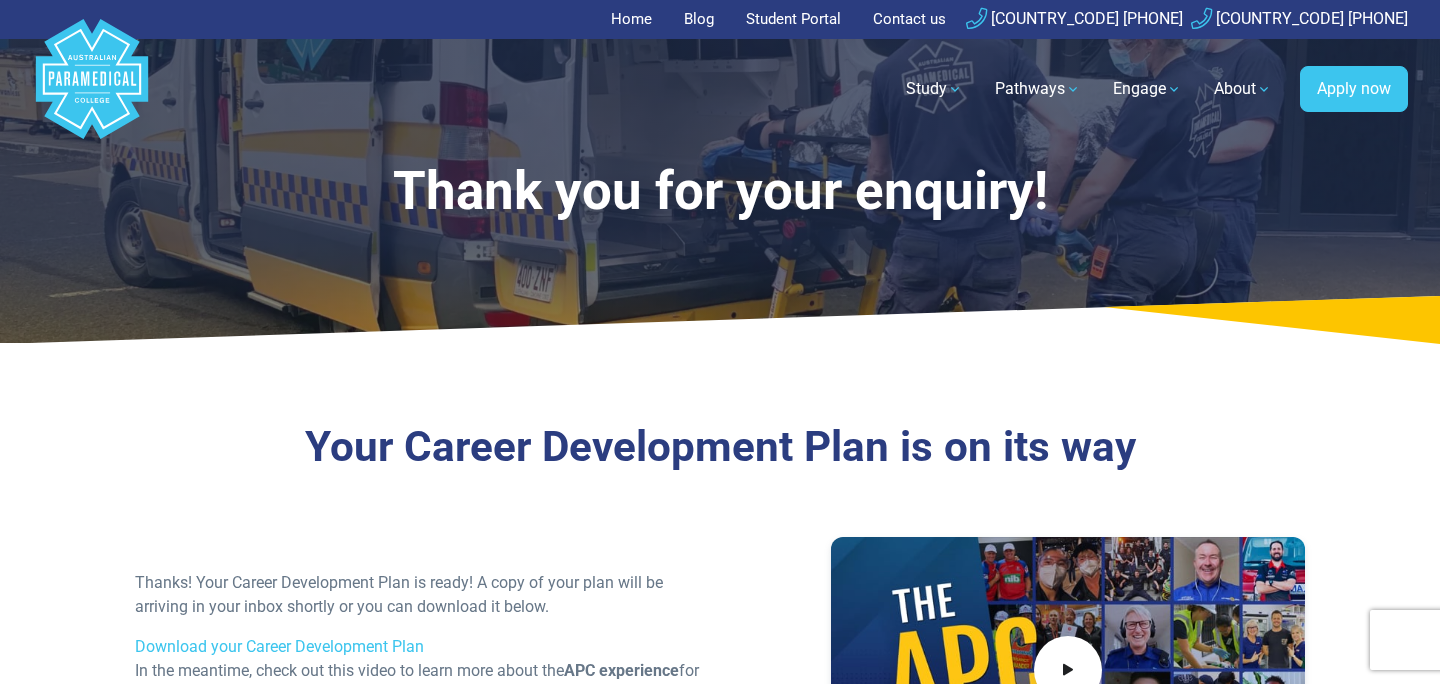 scroll, scrollTop: 0, scrollLeft: 0, axis: both 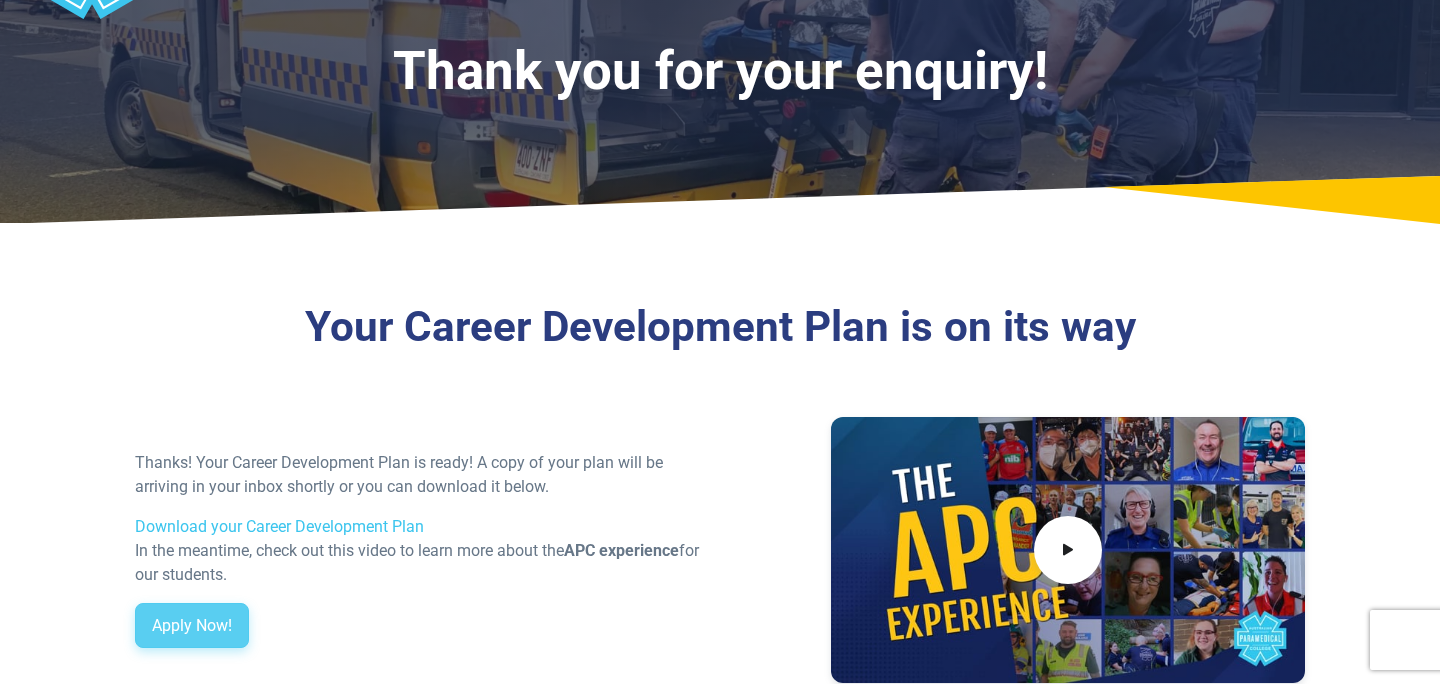 click on "Apply Now!" at bounding box center (192, 626) 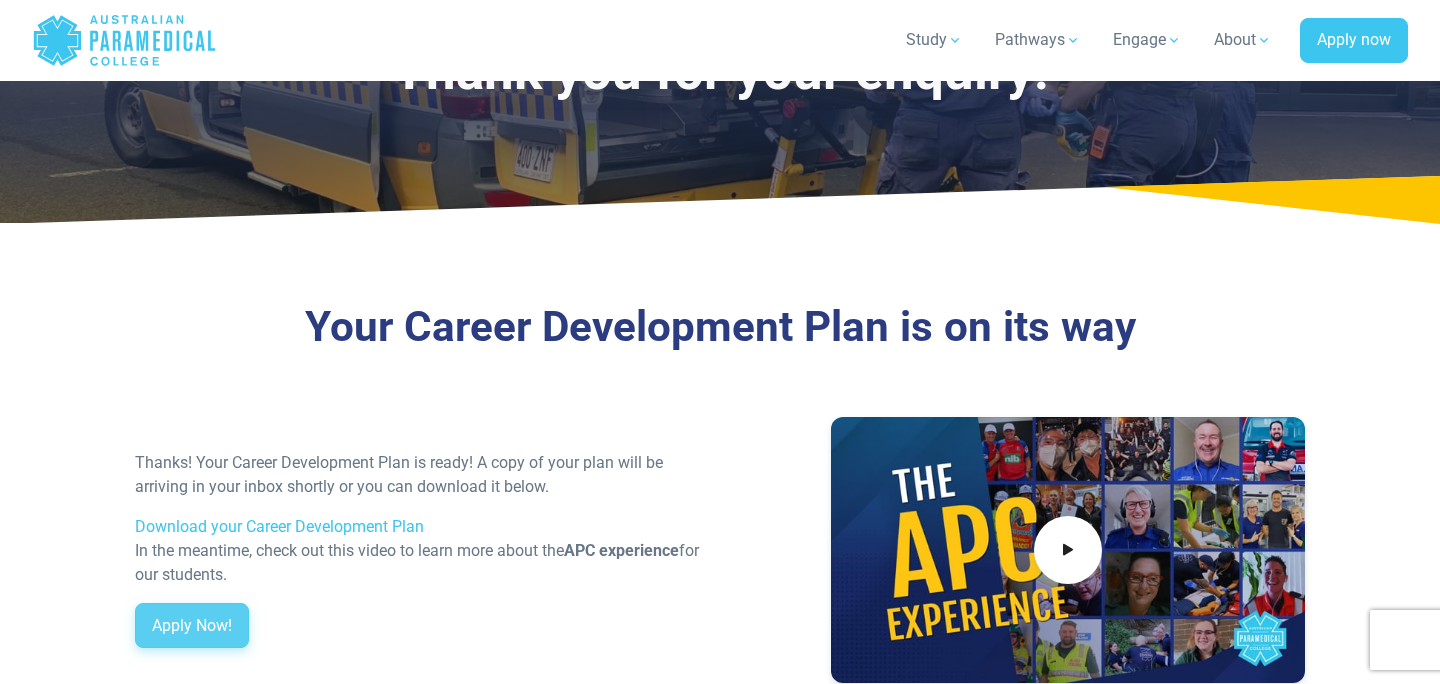 scroll, scrollTop: 1118, scrollLeft: 0, axis: vertical 